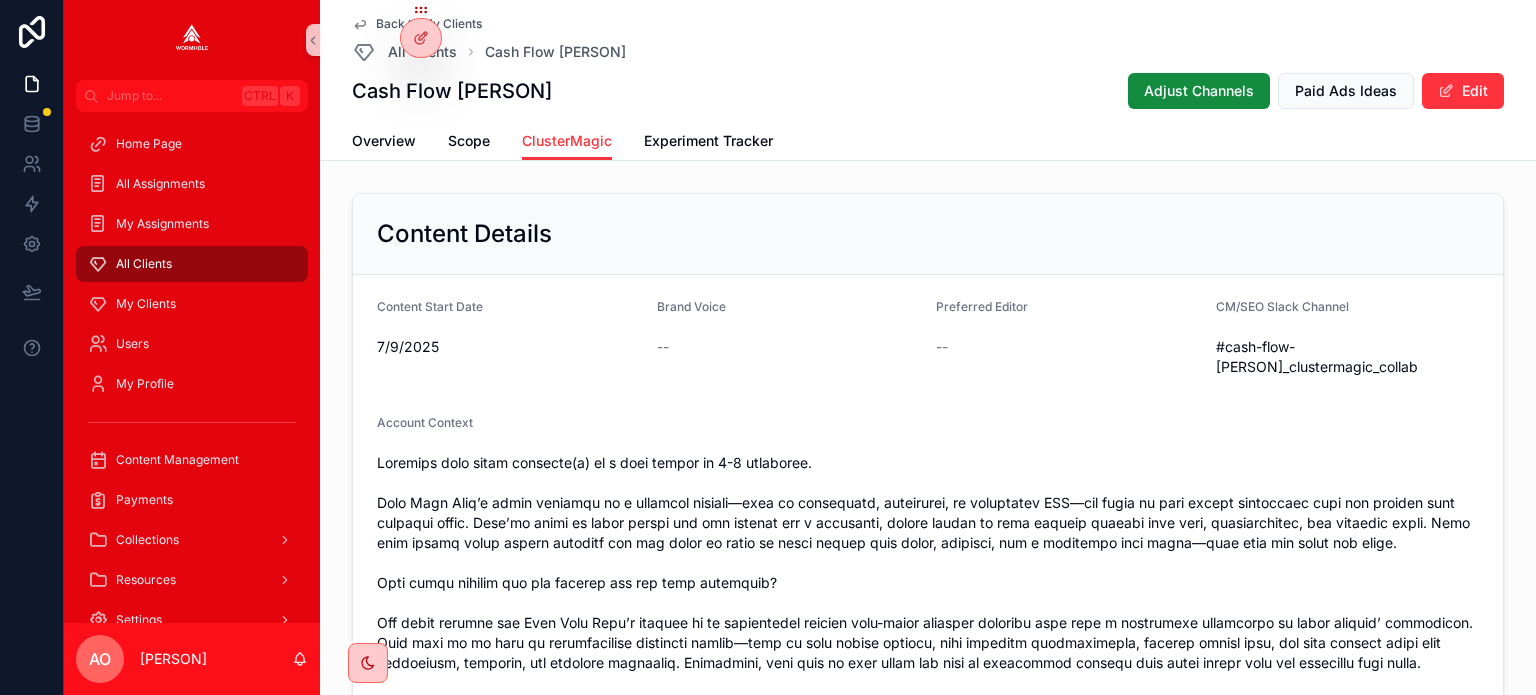 scroll, scrollTop: 0, scrollLeft: 0, axis: both 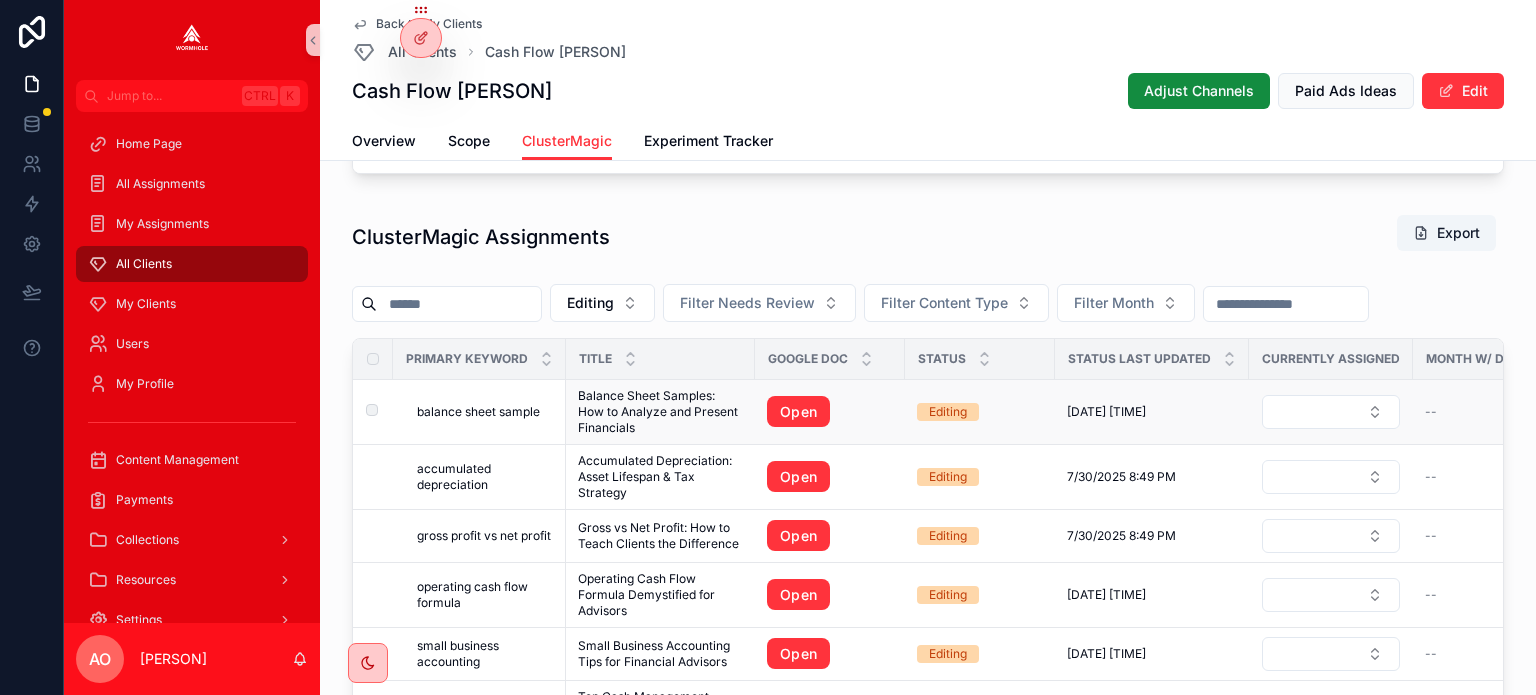 drag, startPoint x: 634, startPoint y: 403, endPoint x: 684, endPoint y: 411, distance: 50.635956 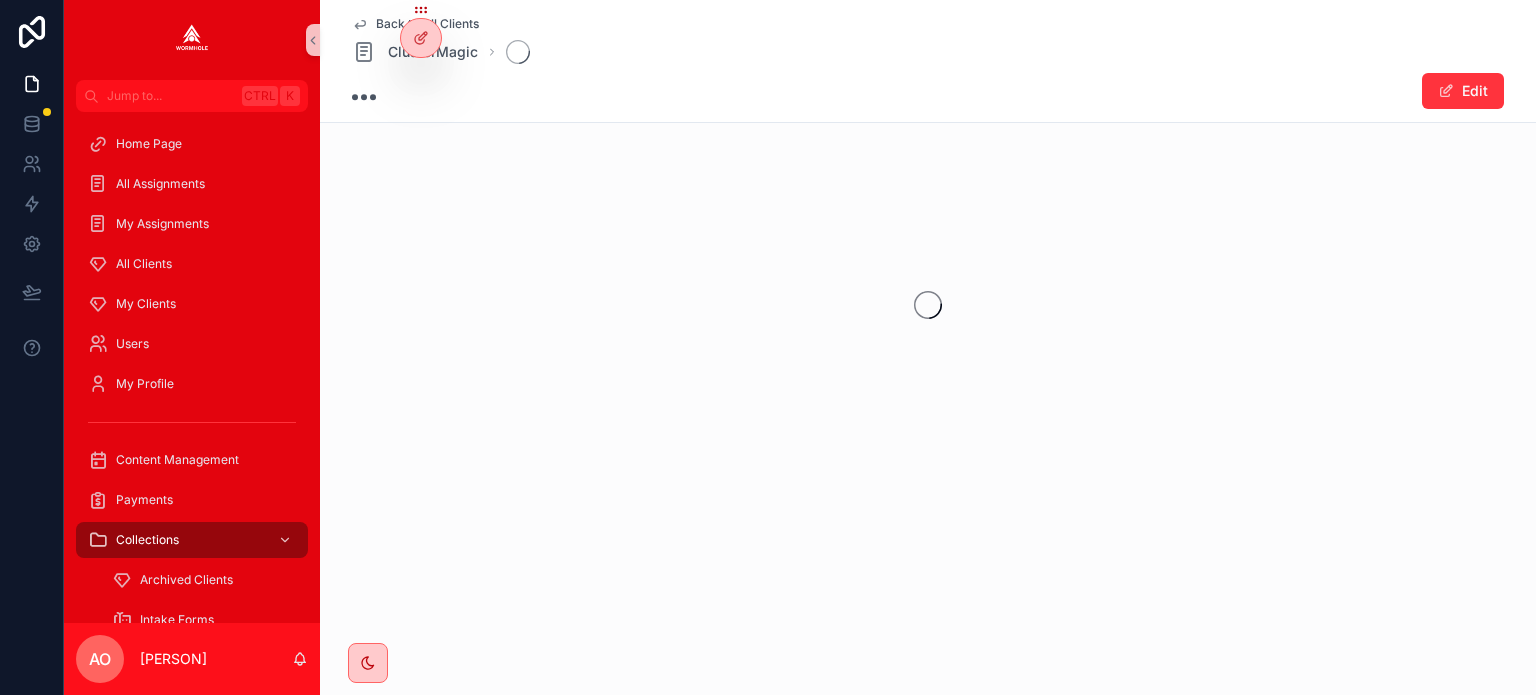 scroll, scrollTop: 0, scrollLeft: 0, axis: both 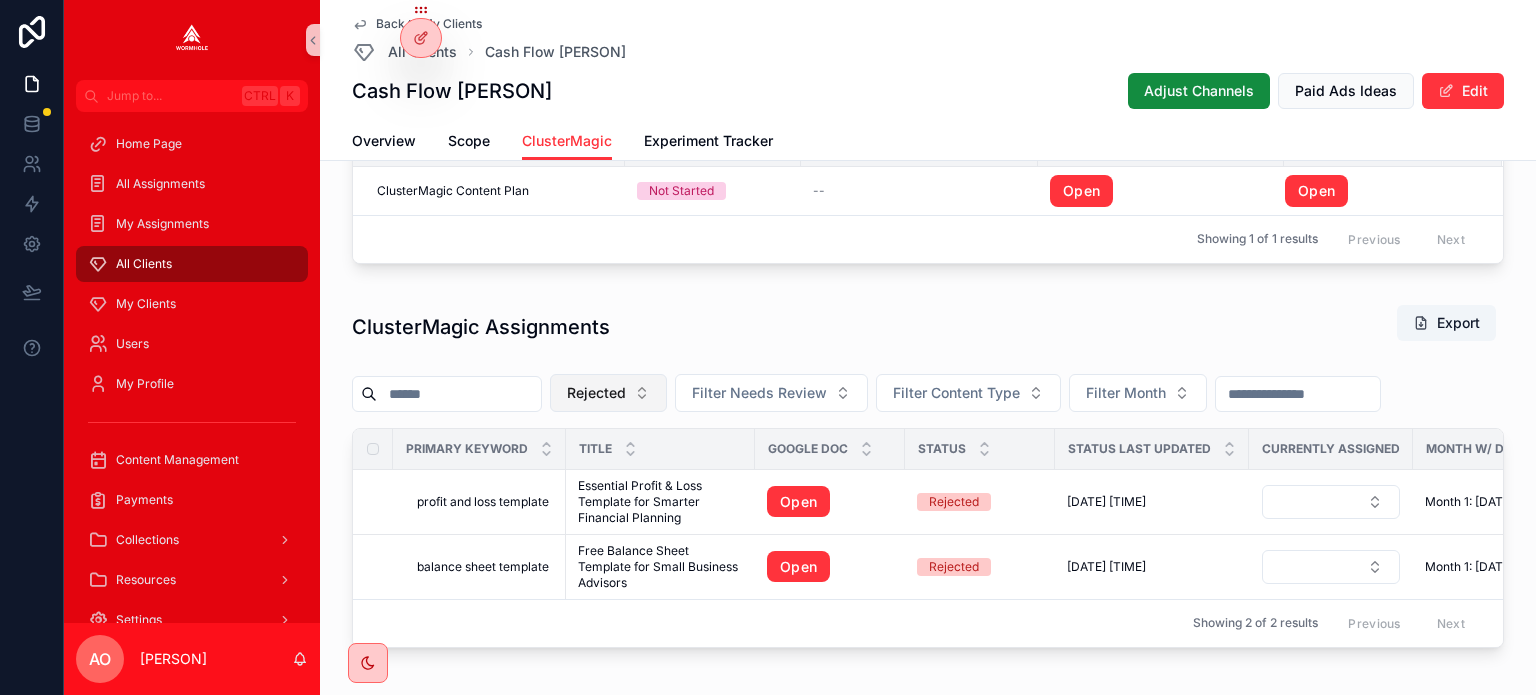 click on "Rejected" at bounding box center [608, 393] 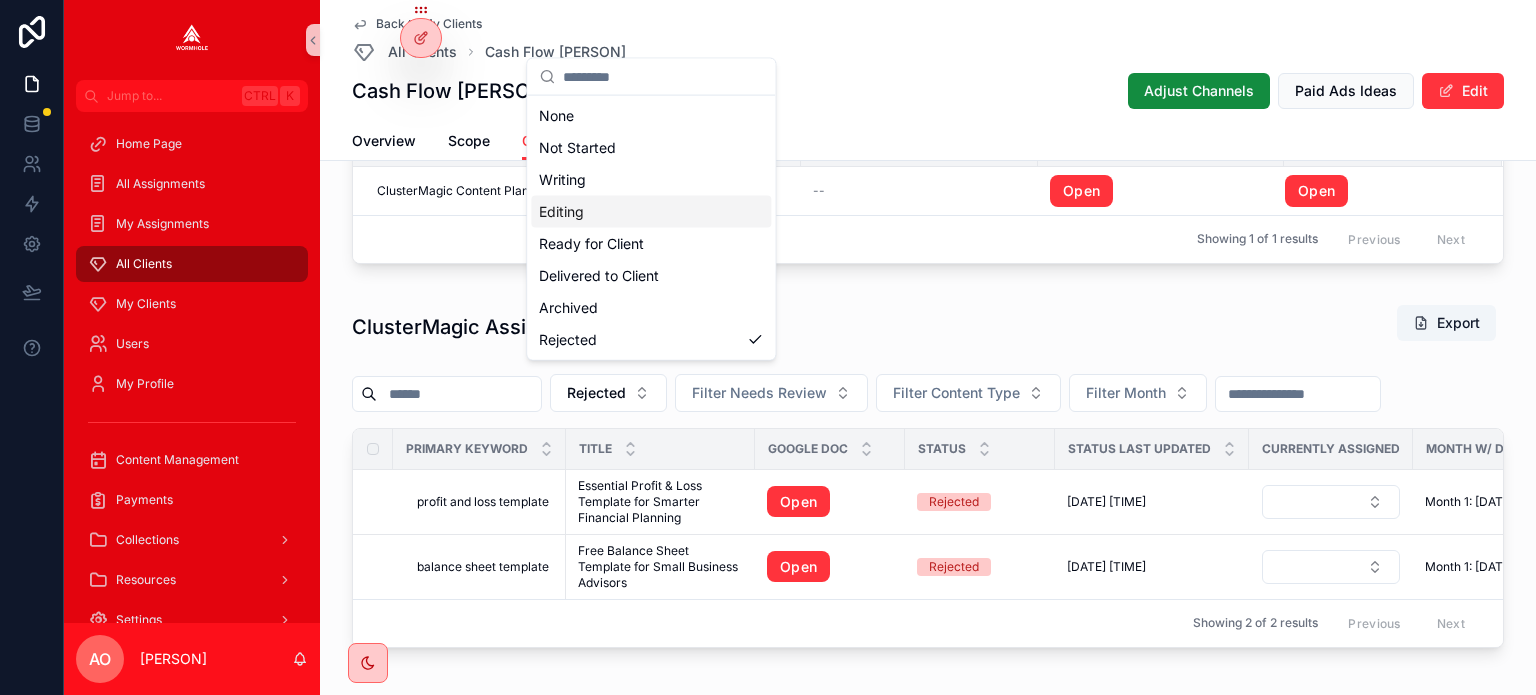 click on "Editing" at bounding box center (651, 212) 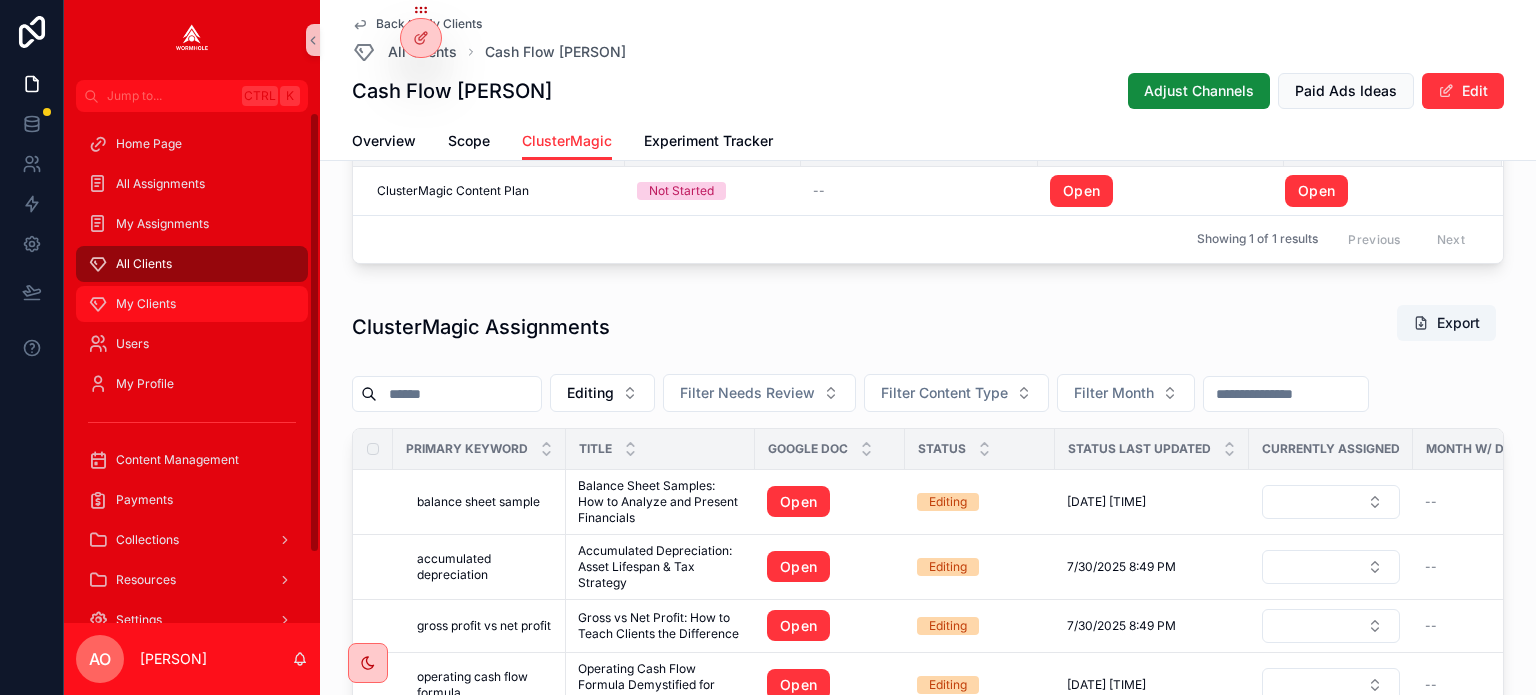 click on "My Clients" at bounding box center (146, 304) 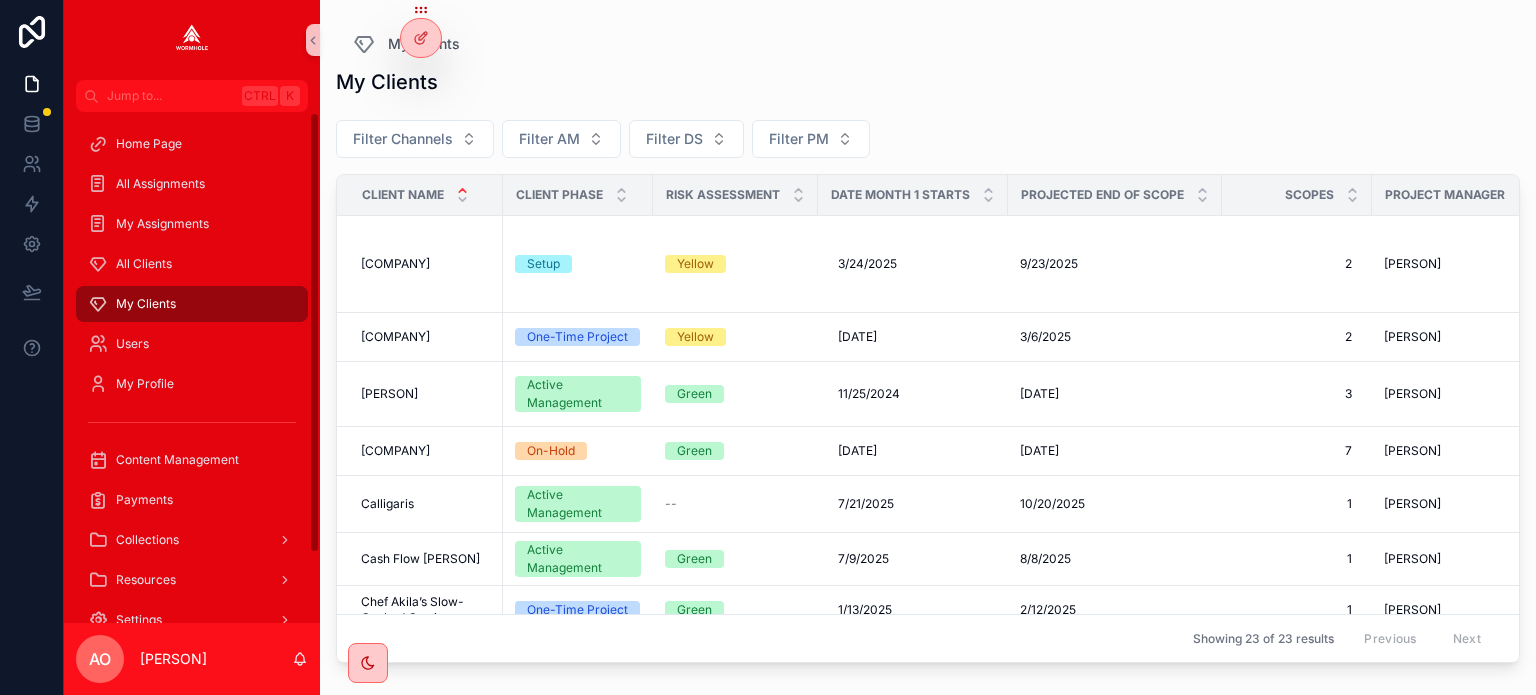 scroll, scrollTop: 0, scrollLeft: 0, axis: both 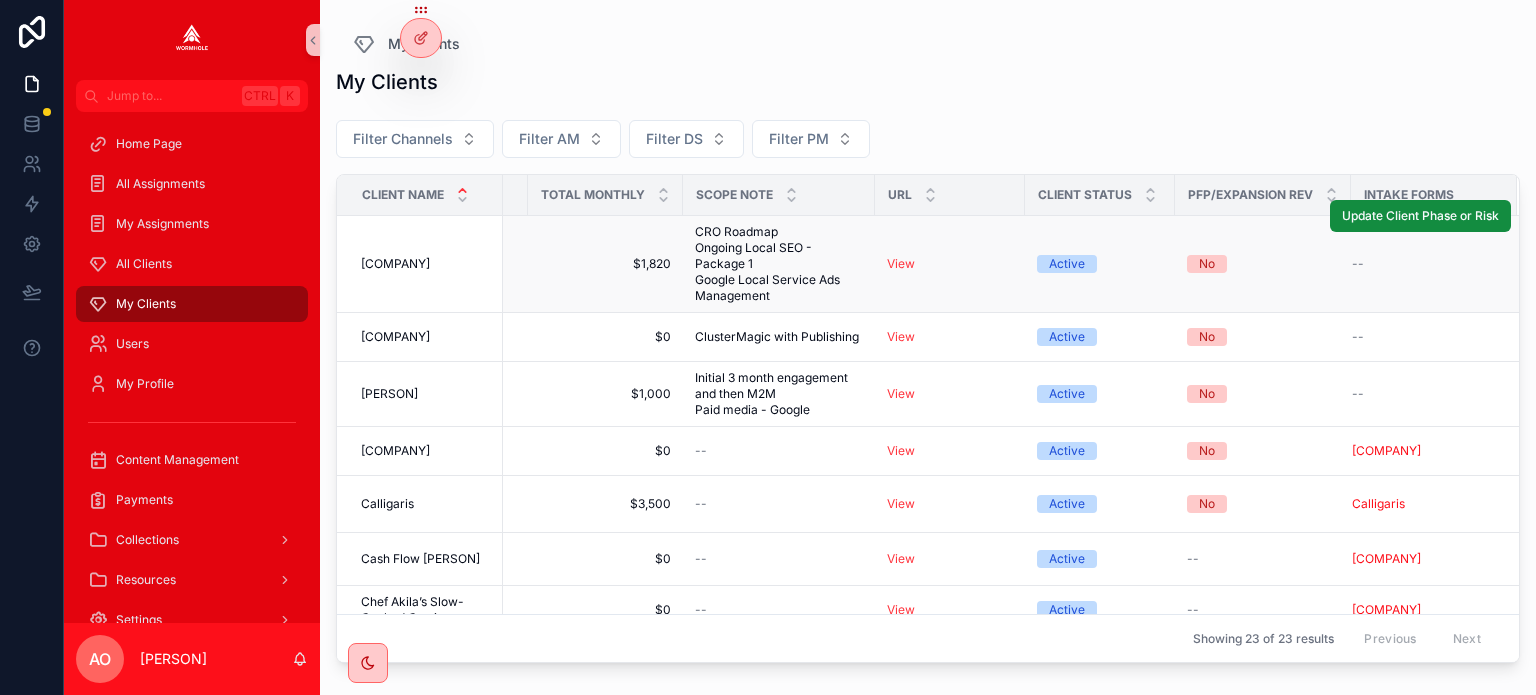 click on "CRO Roadmap
Ongoing Local SEO - Package 1
Google Local Service Ads Management" at bounding box center [779, 264] 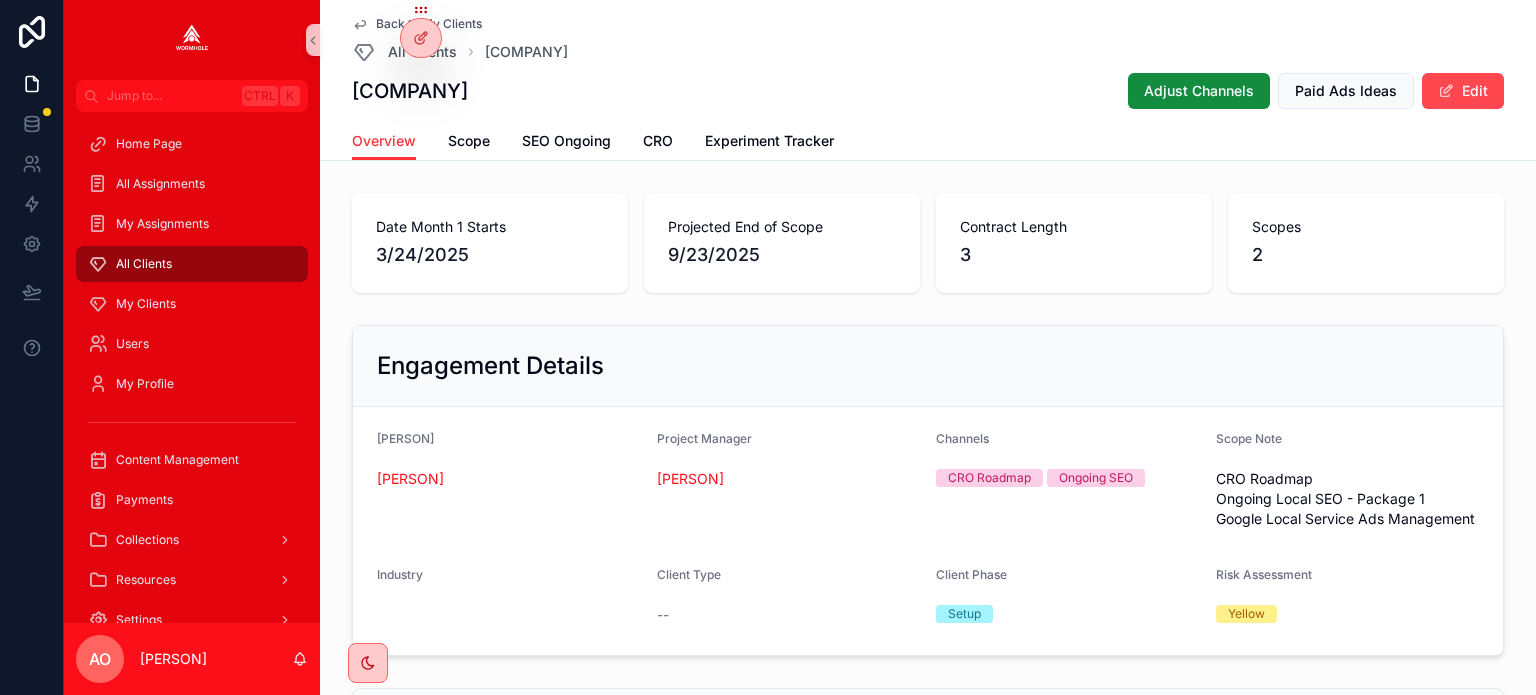 click at bounding box center [1446, 91] 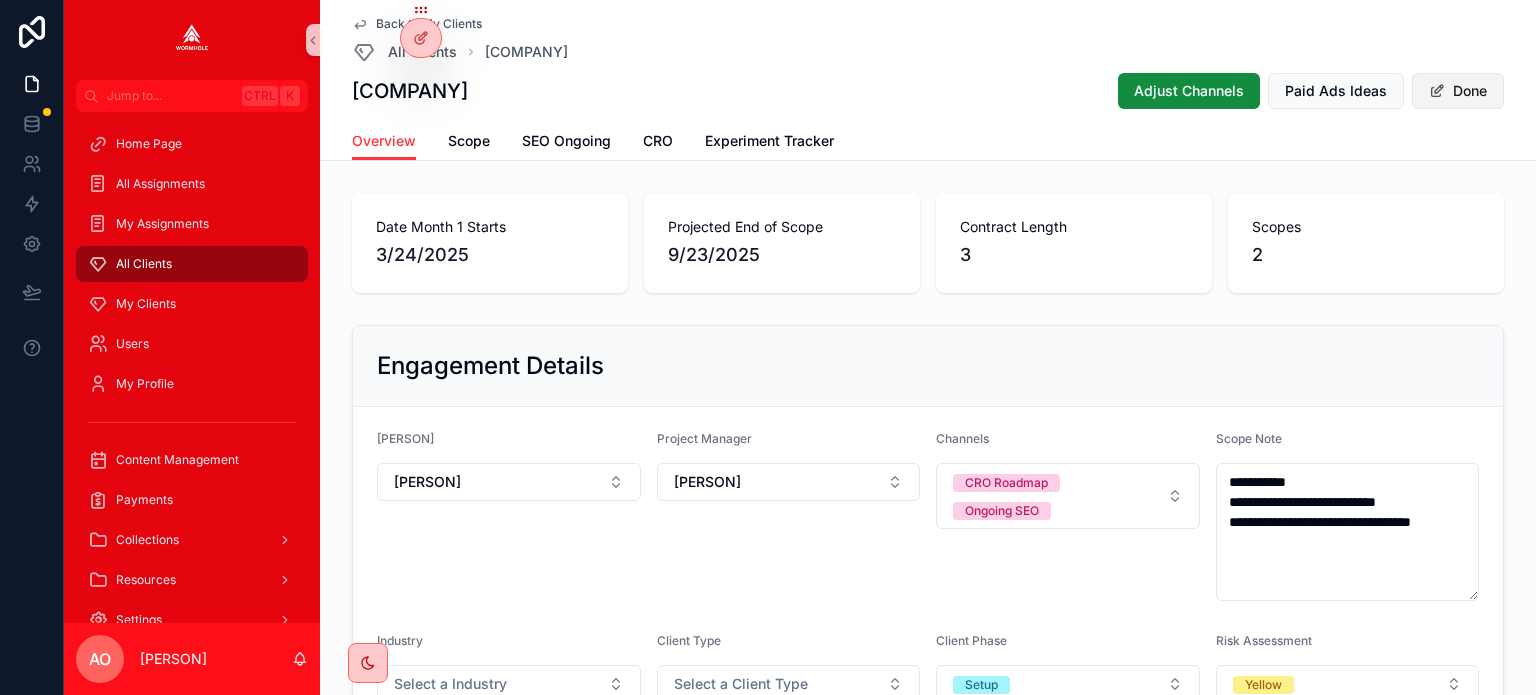 click on "Done" at bounding box center [1458, 91] 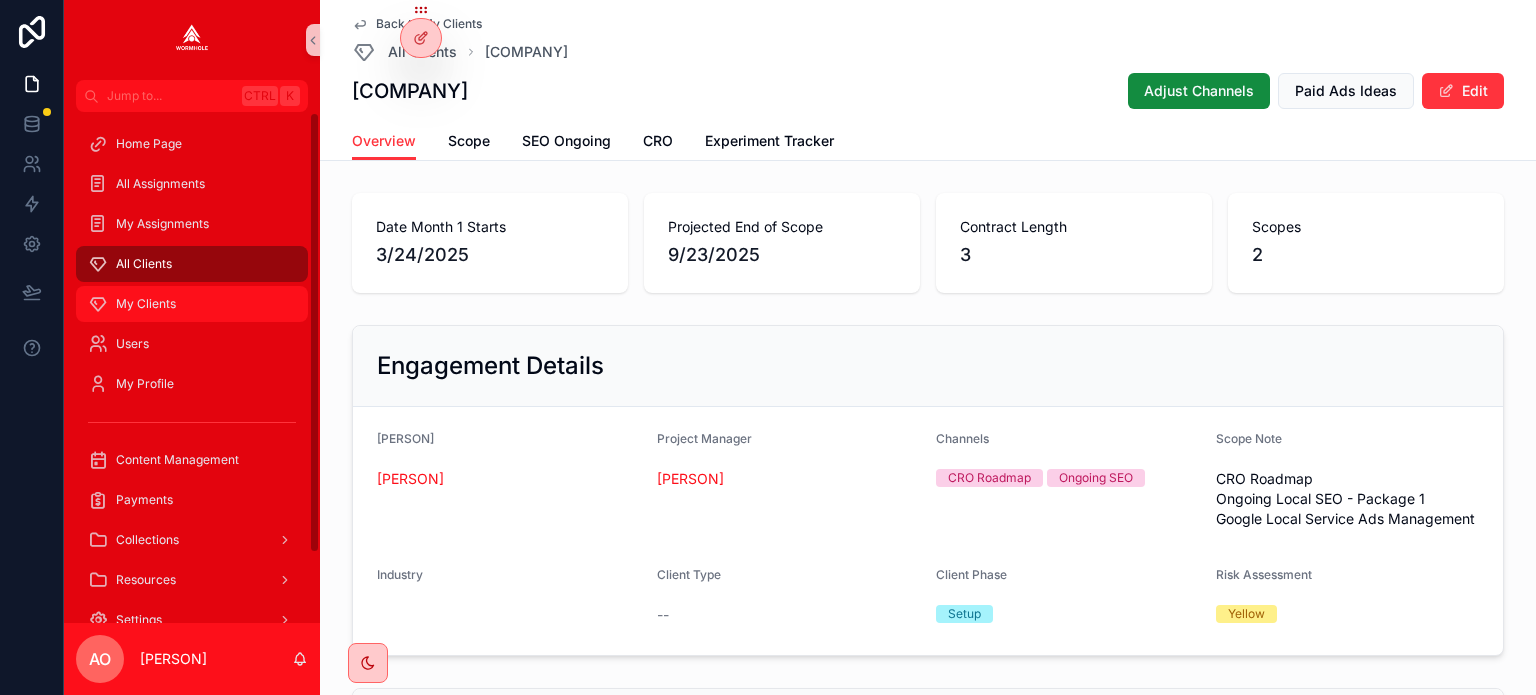 click on "My Clients" at bounding box center (146, 304) 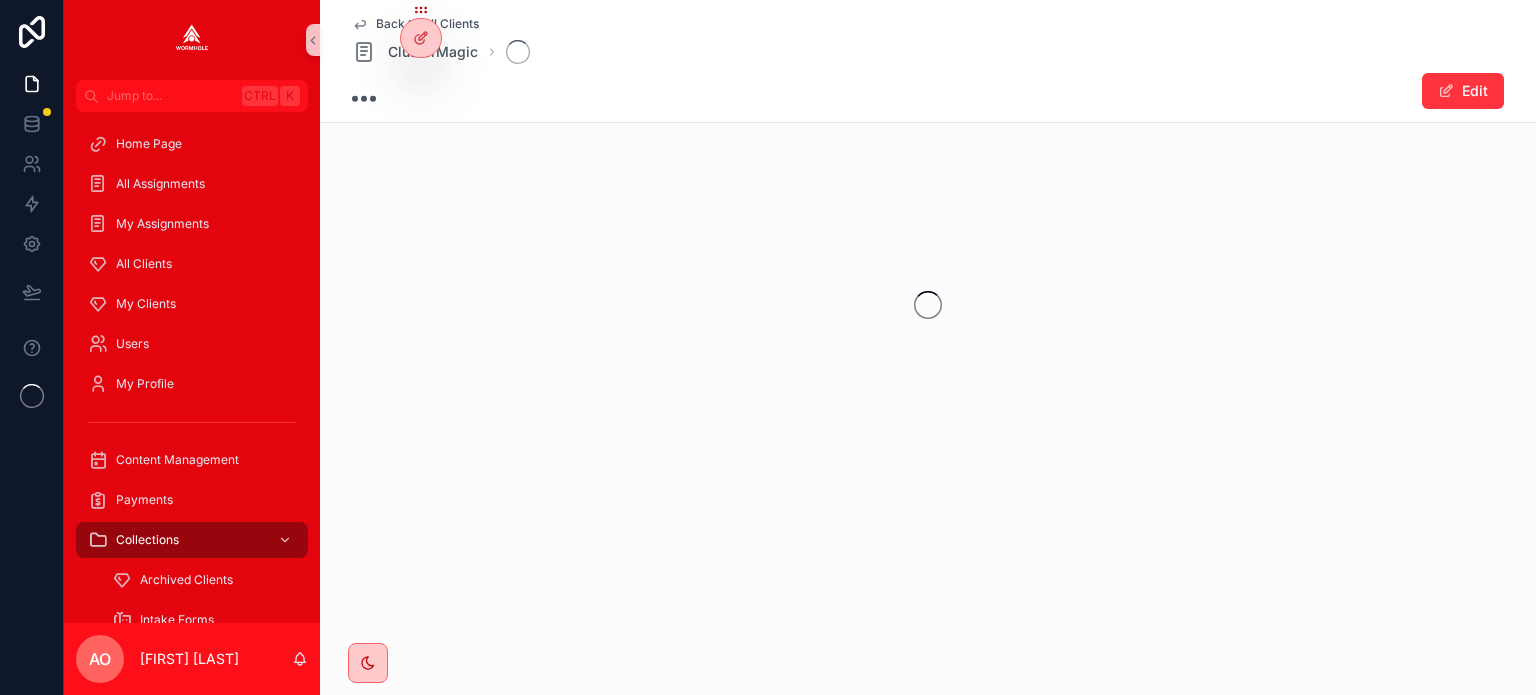 scroll, scrollTop: 0, scrollLeft: 0, axis: both 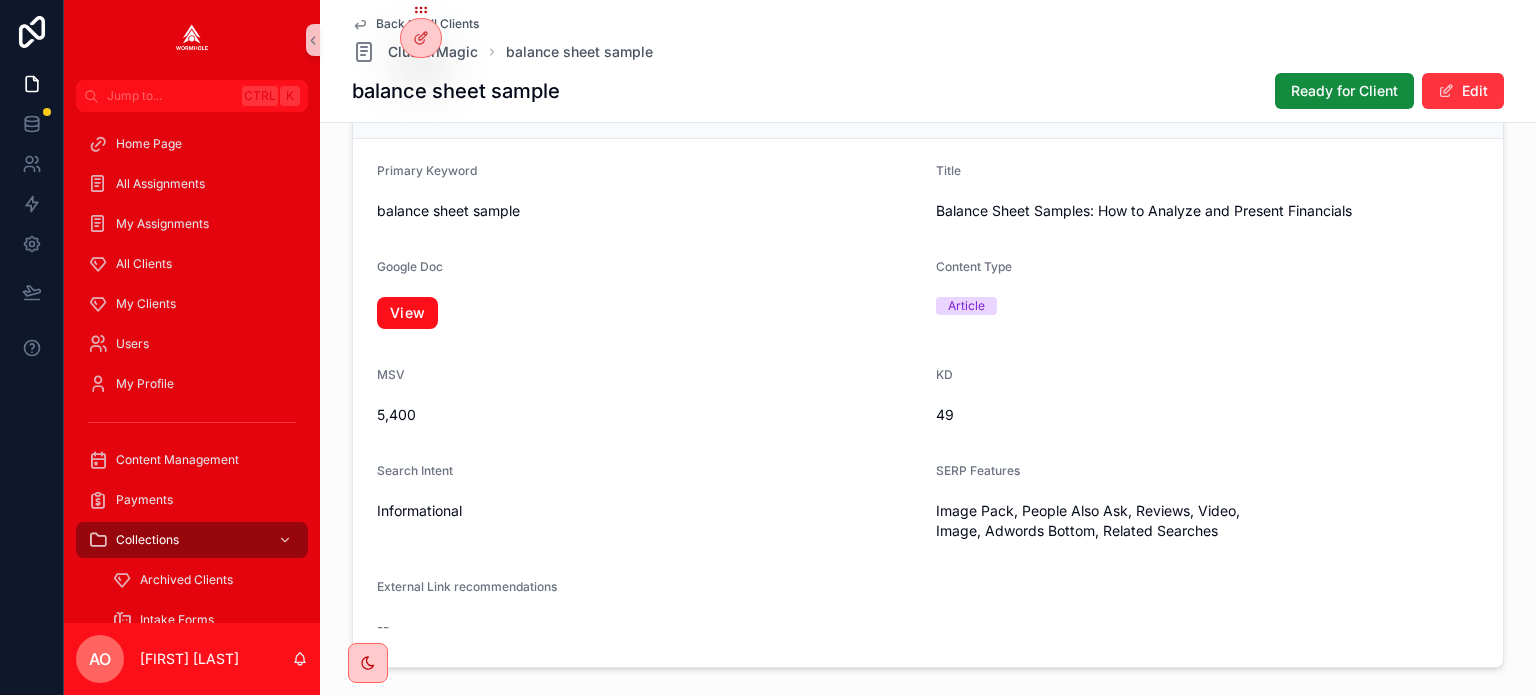 click on "View" at bounding box center (407, 313) 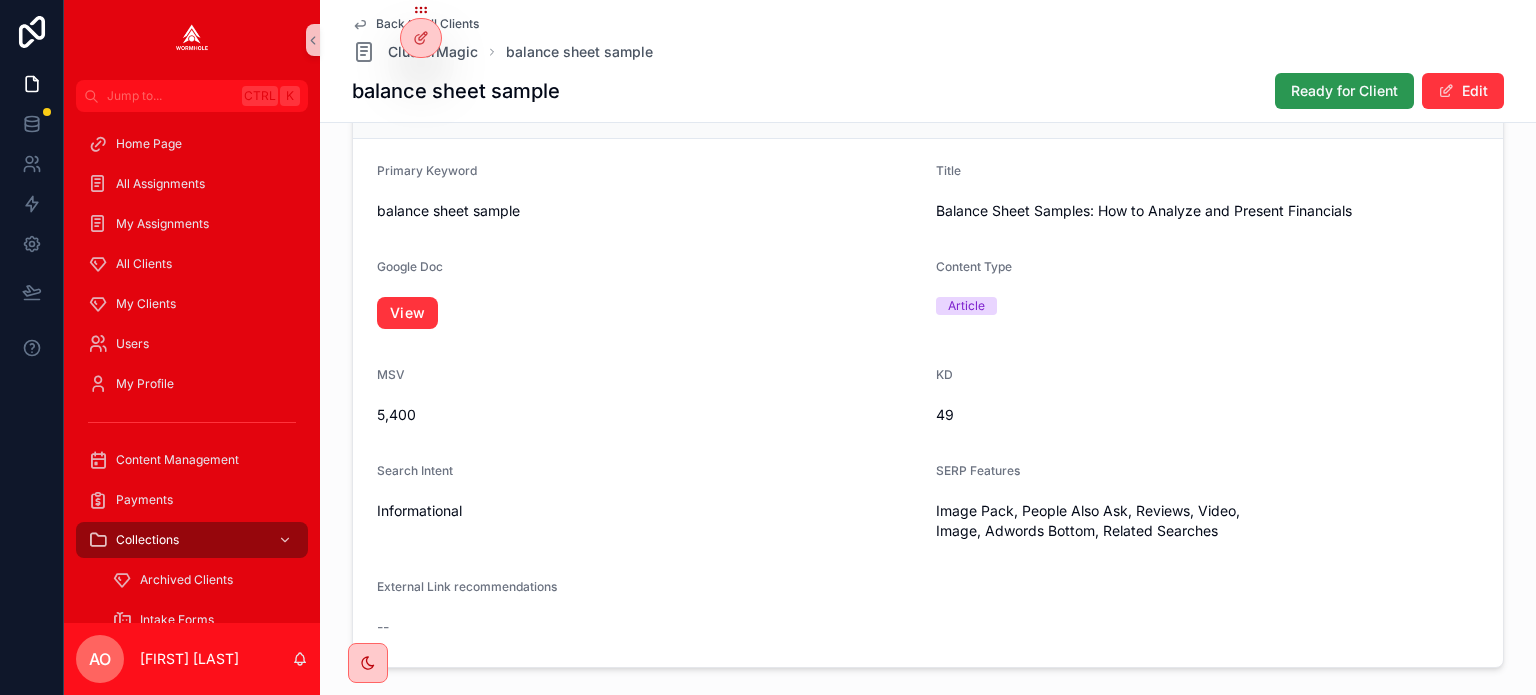 click on "Ready for Client" at bounding box center [1344, 91] 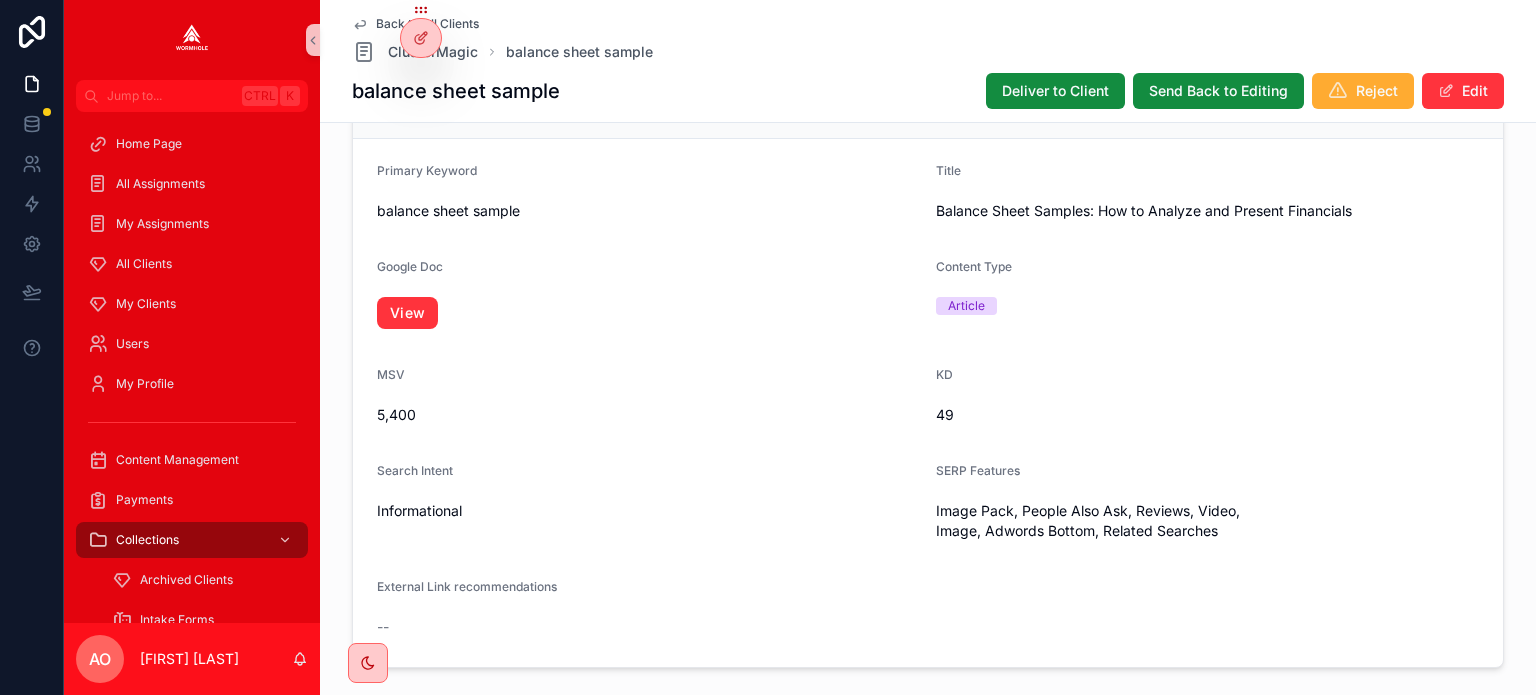 scroll, scrollTop: 300, scrollLeft: 0, axis: vertical 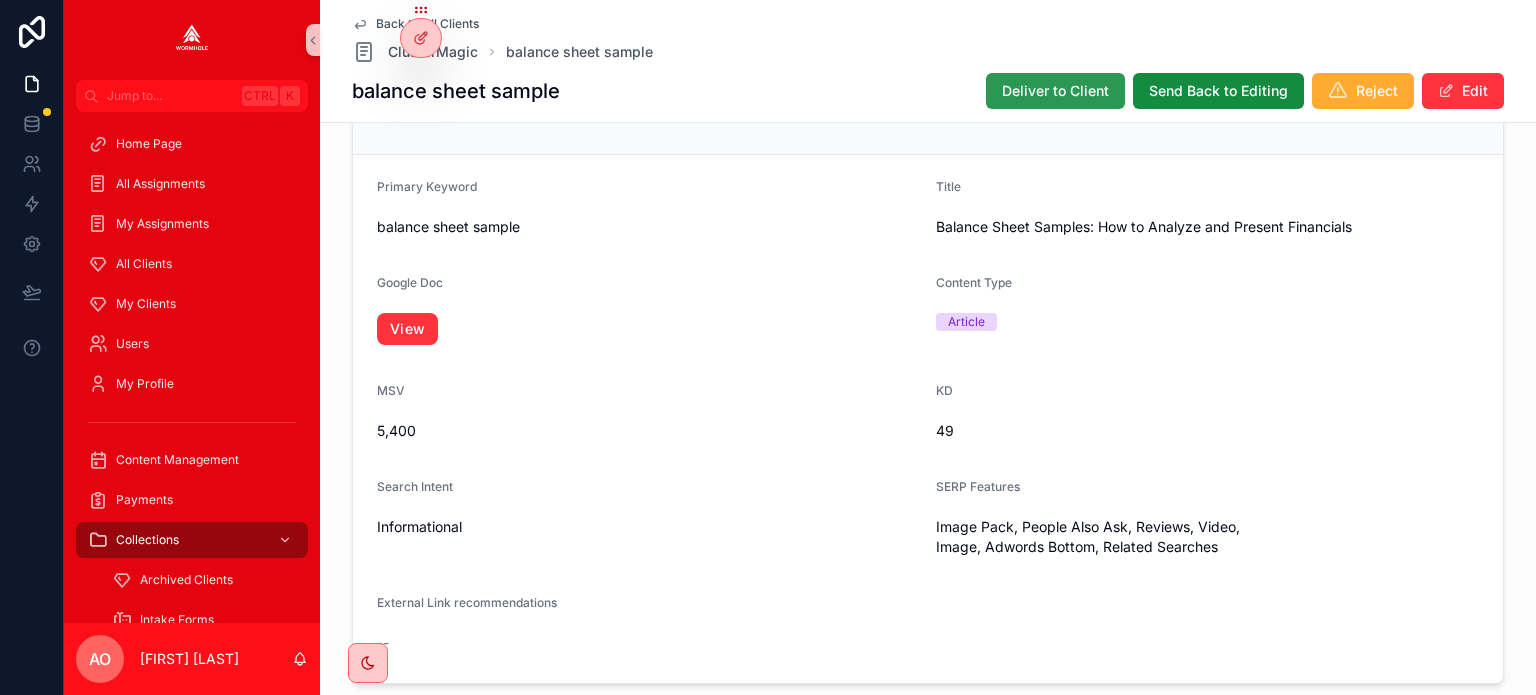 click on "Deliver to Client" at bounding box center [1055, 91] 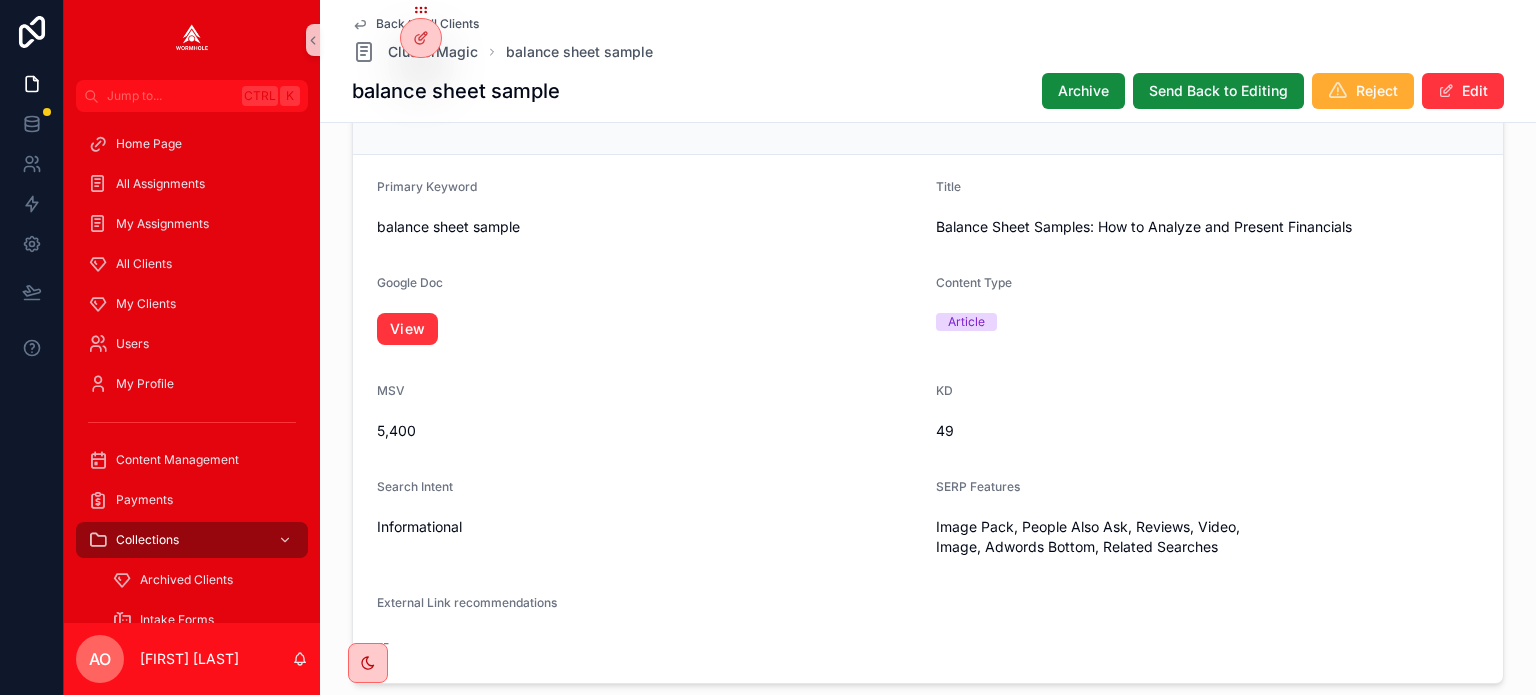 click on "Back to All Clients" at bounding box center (427, 24) 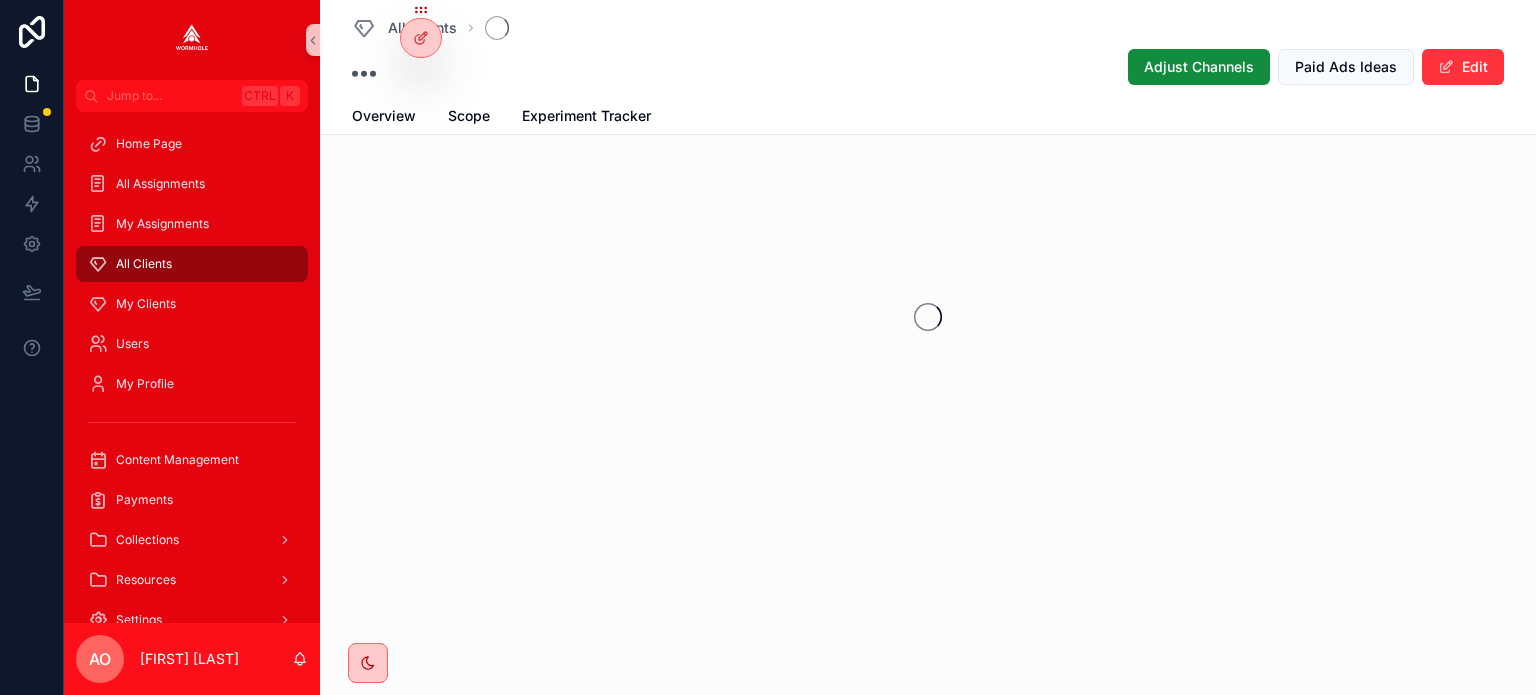 scroll, scrollTop: 0, scrollLeft: 0, axis: both 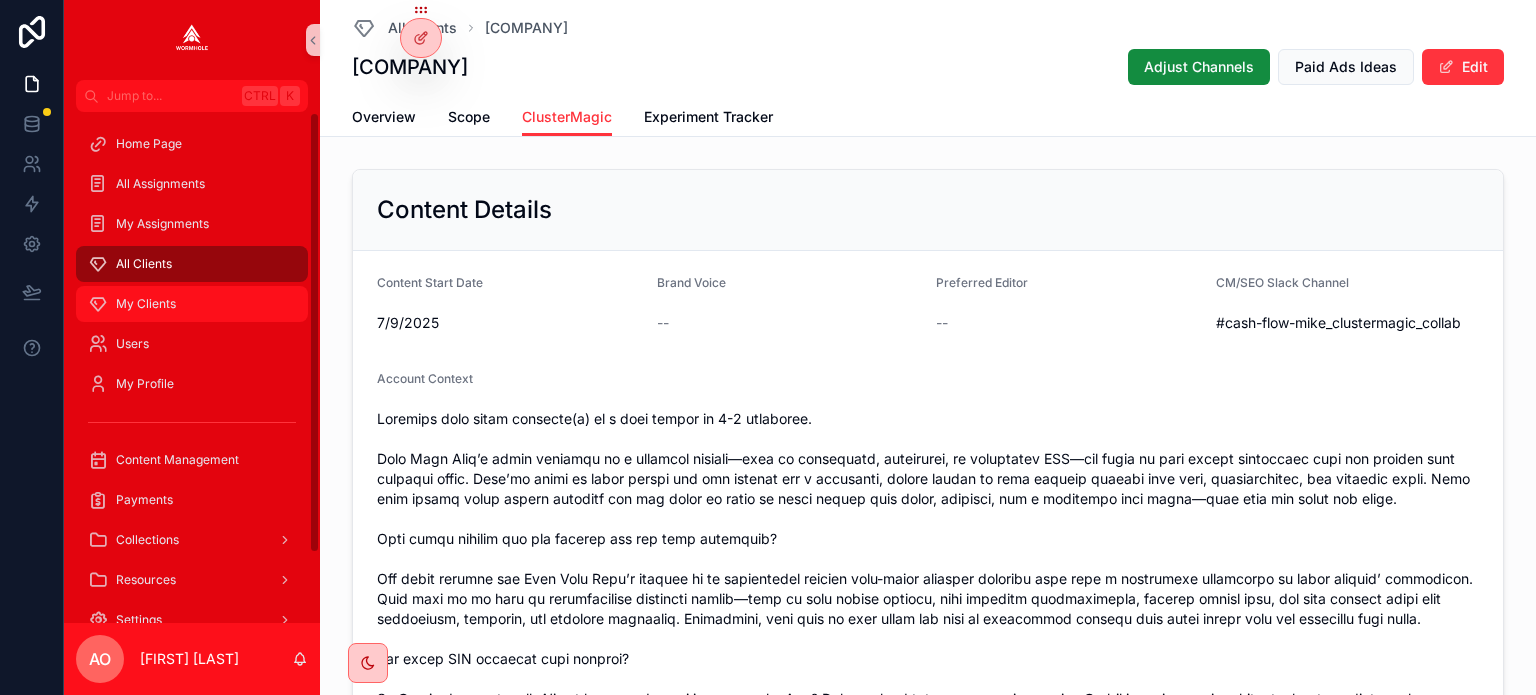 click on "My Clients" at bounding box center [192, 304] 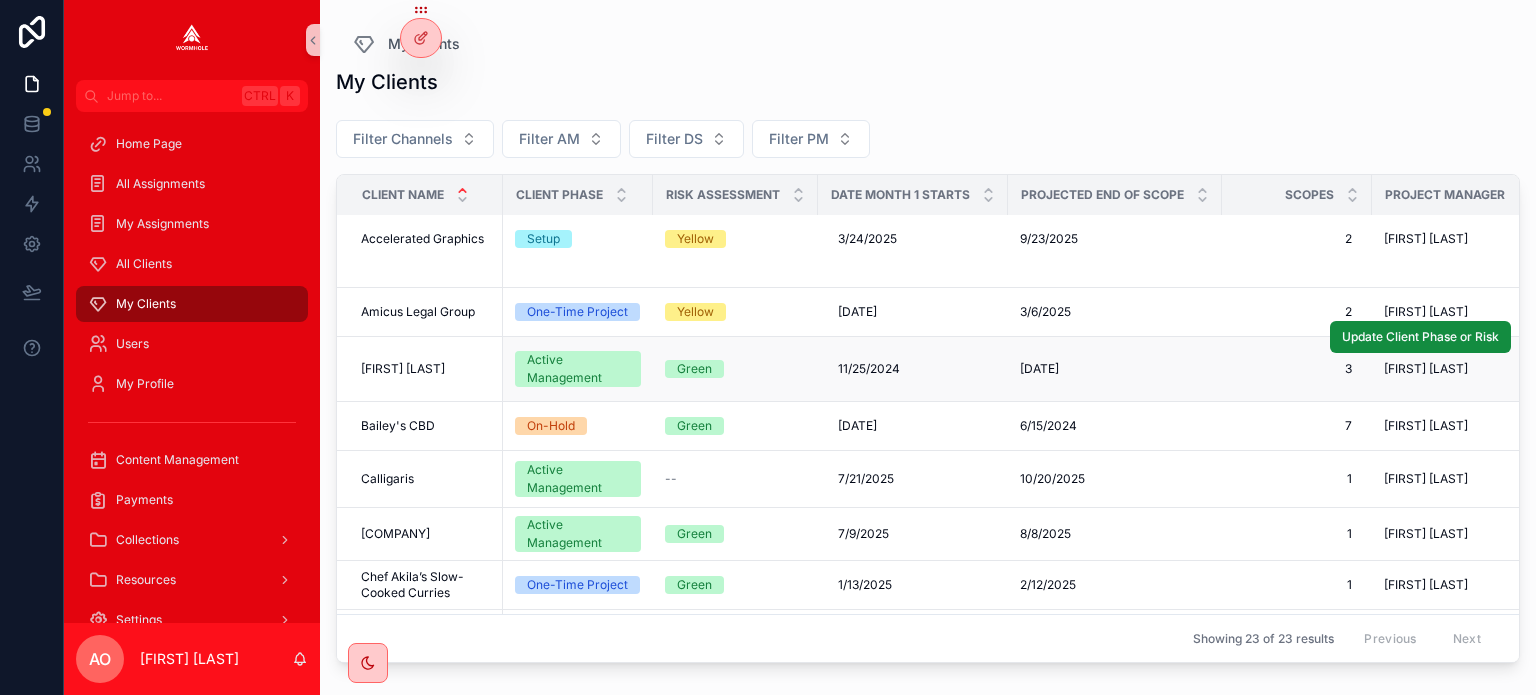 scroll, scrollTop: 200, scrollLeft: 0, axis: vertical 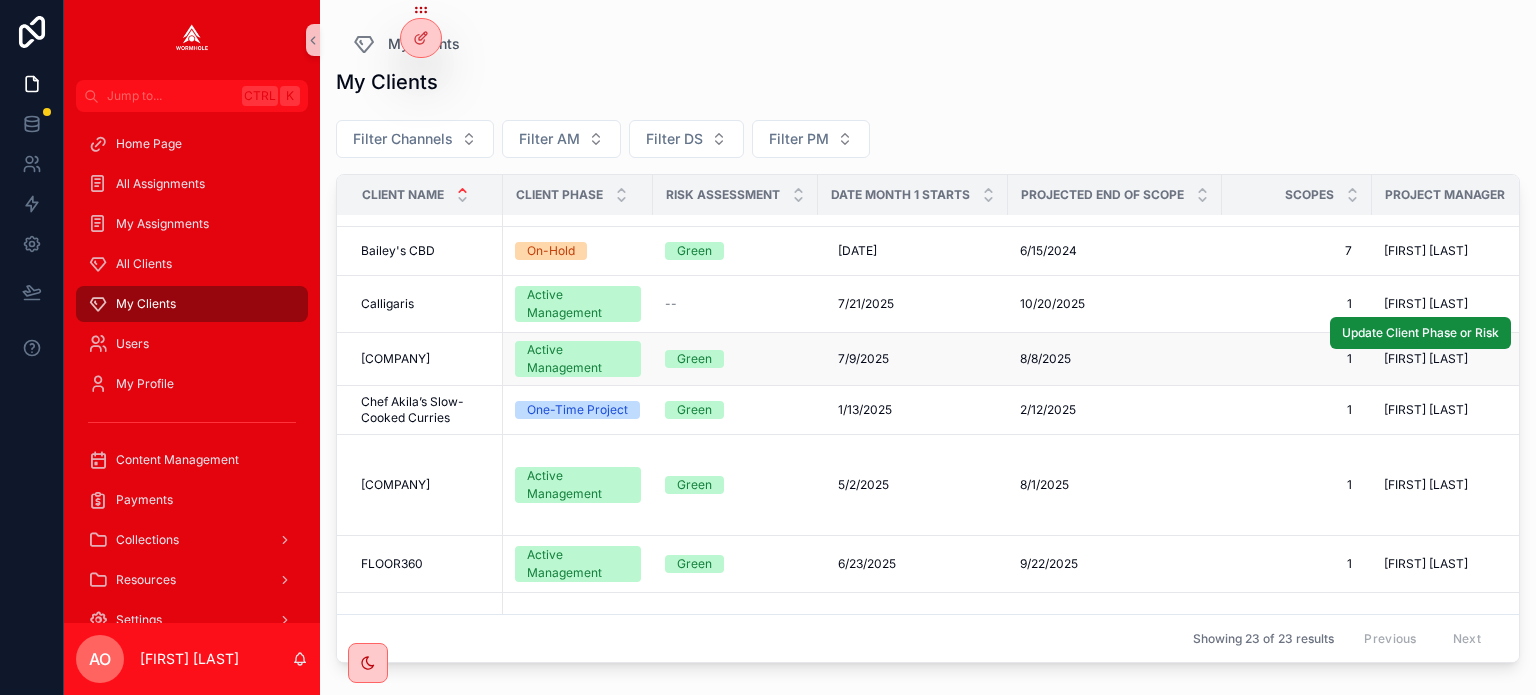 click on "Cash Flow [PERSON]" at bounding box center (395, 359) 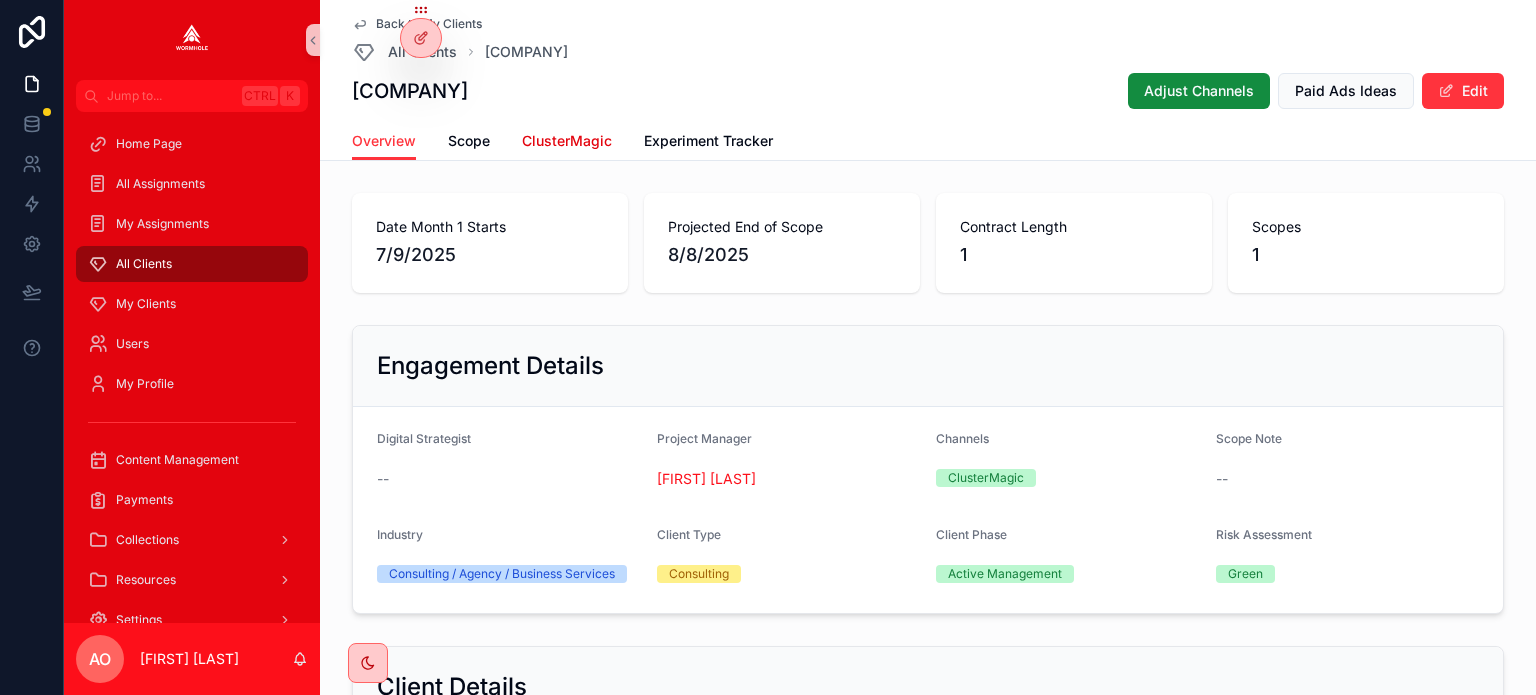 click on "ClusterMagic" at bounding box center [567, 141] 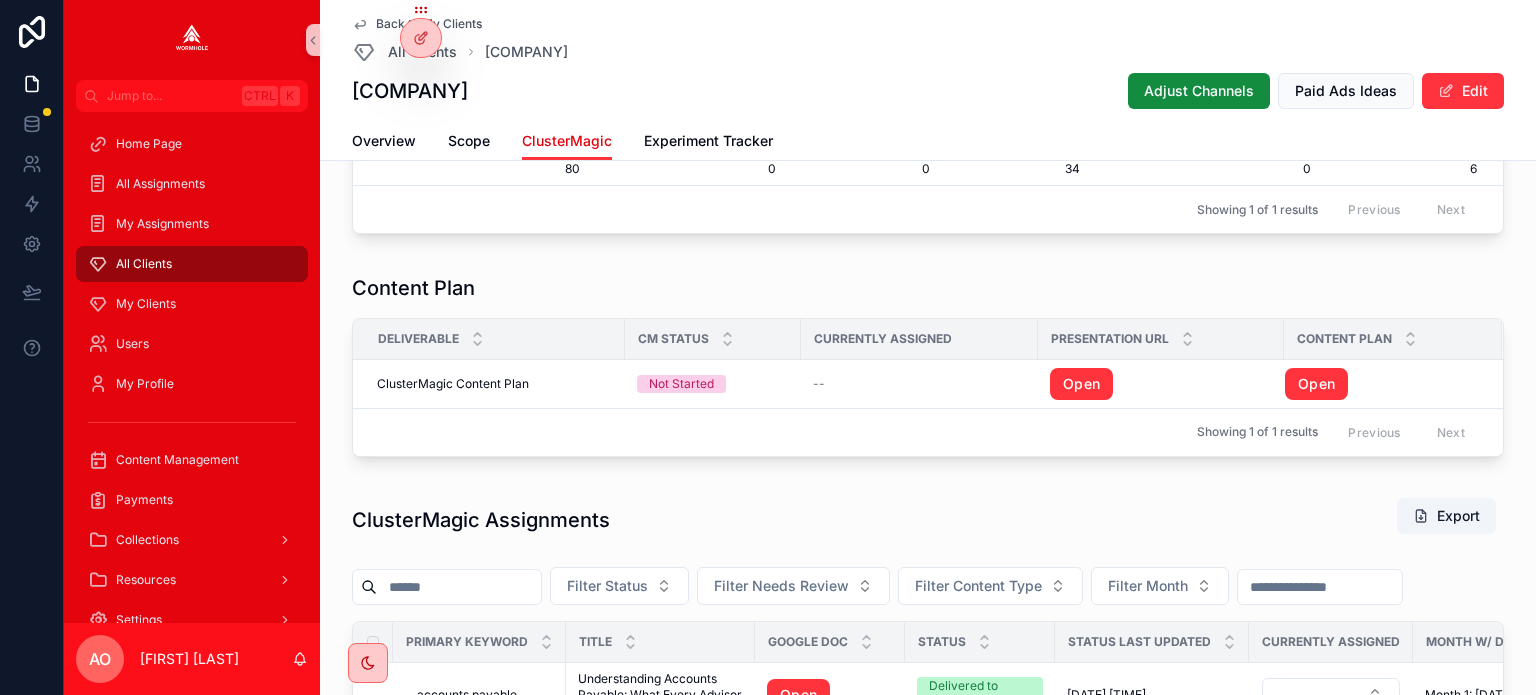 scroll, scrollTop: 1800, scrollLeft: 0, axis: vertical 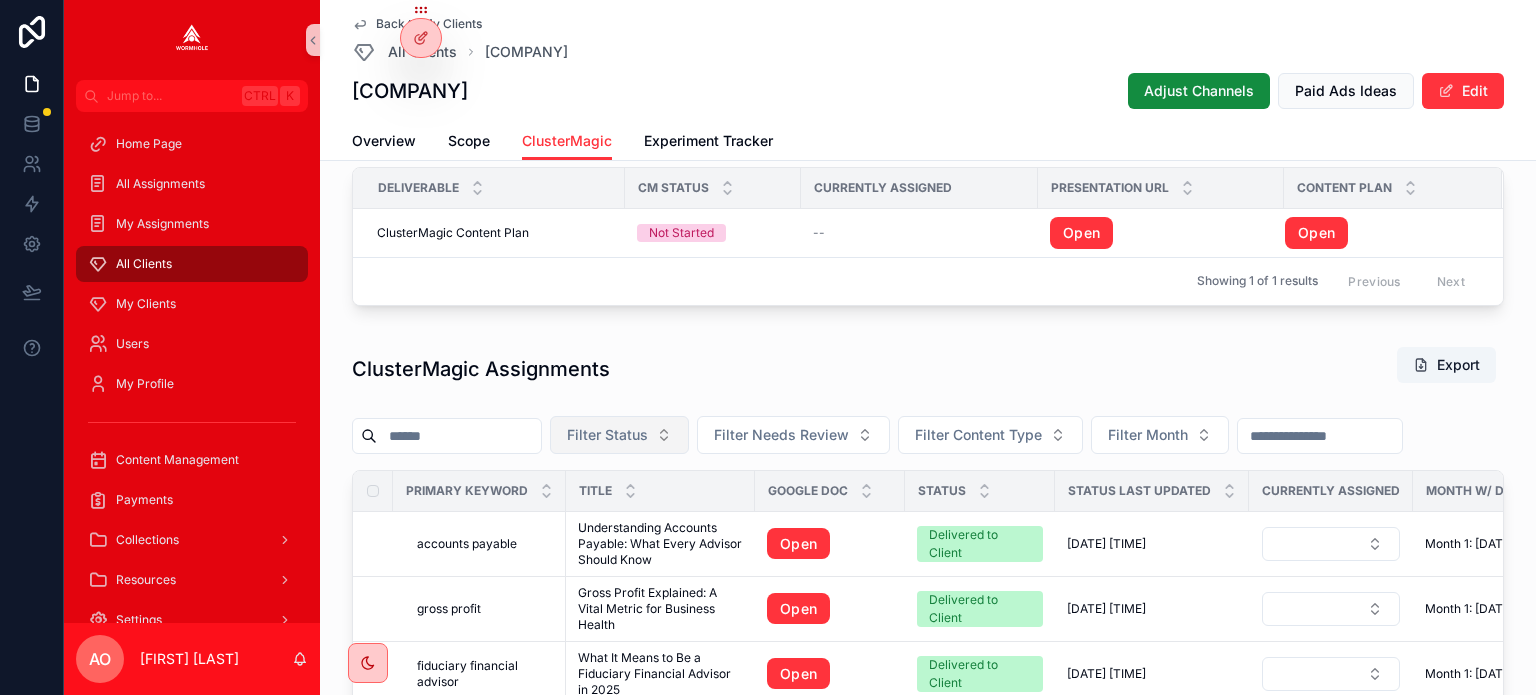 click on "Filter Status" at bounding box center (607, 435) 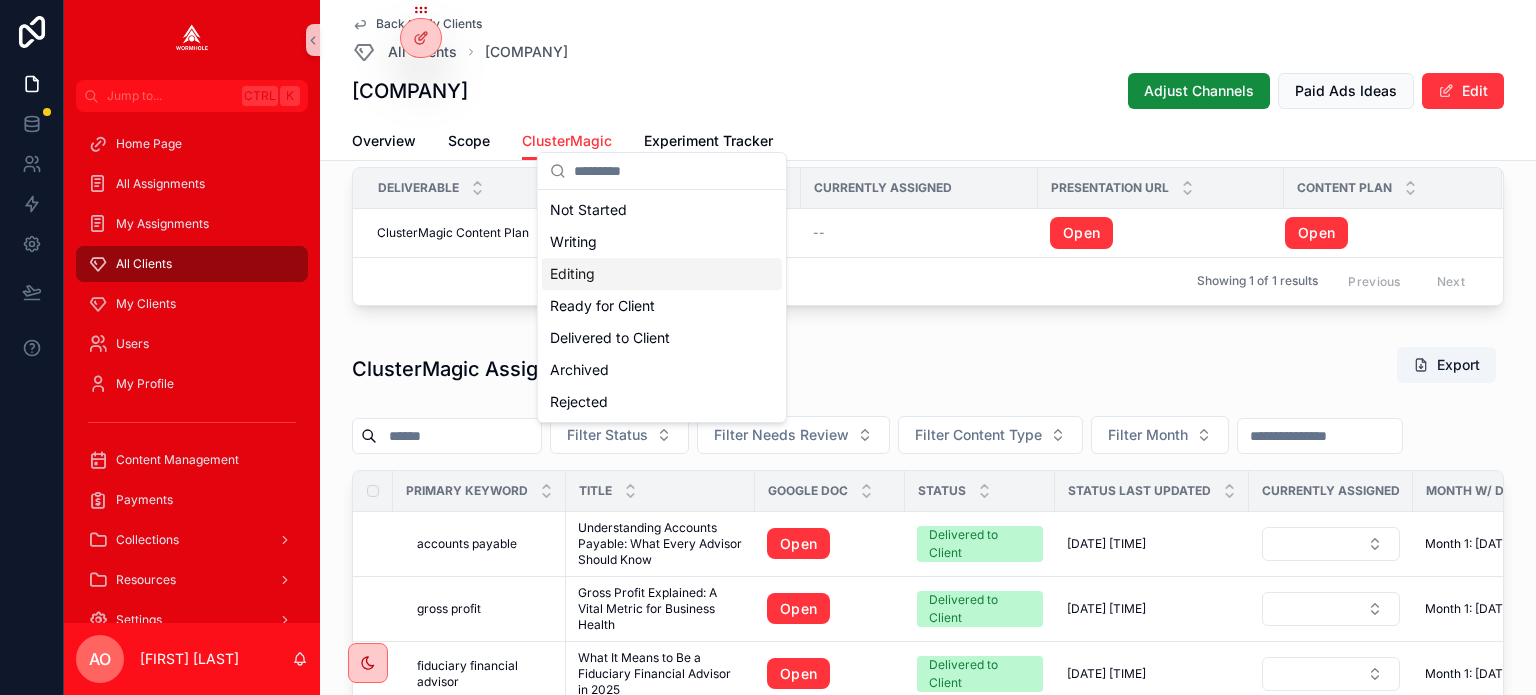 click on "Editing" at bounding box center [662, 274] 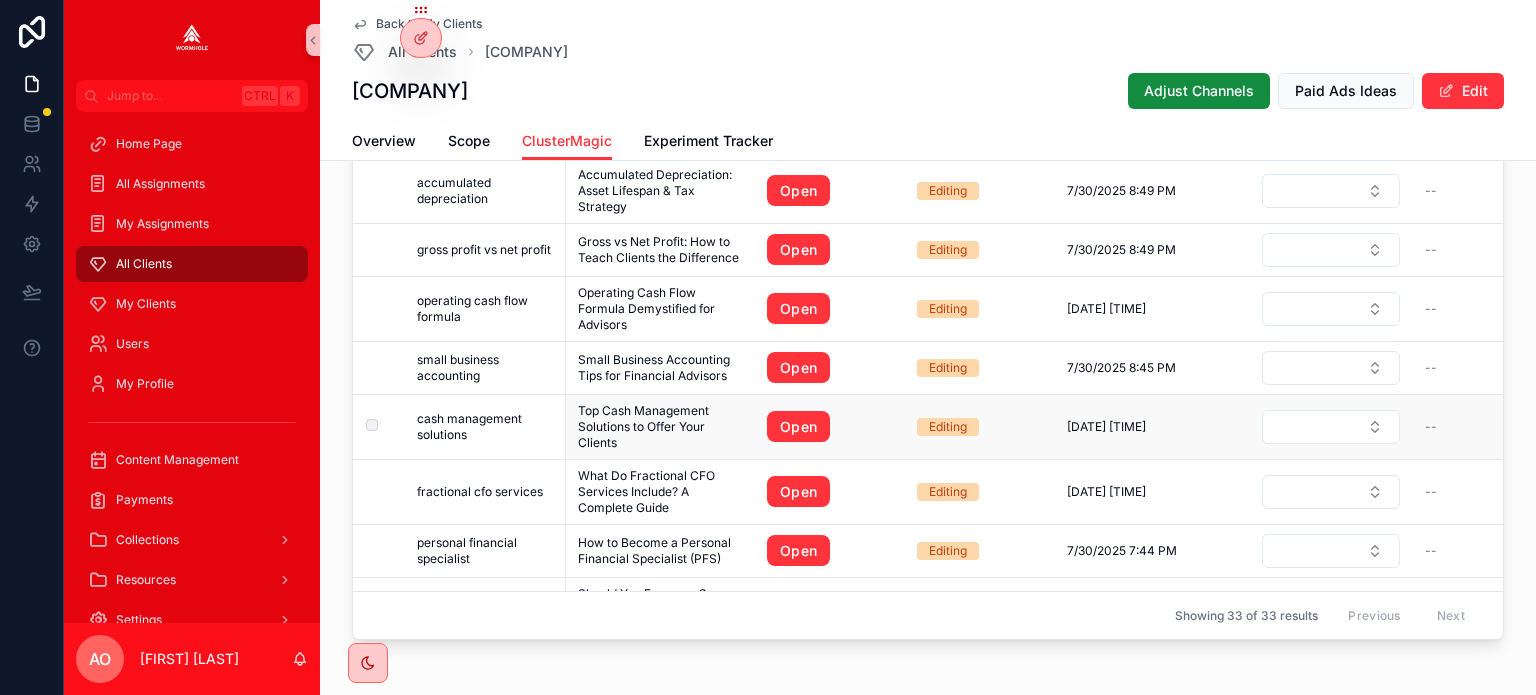 scroll, scrollTop: 2000, scrollLeft: 0, axis: vertical 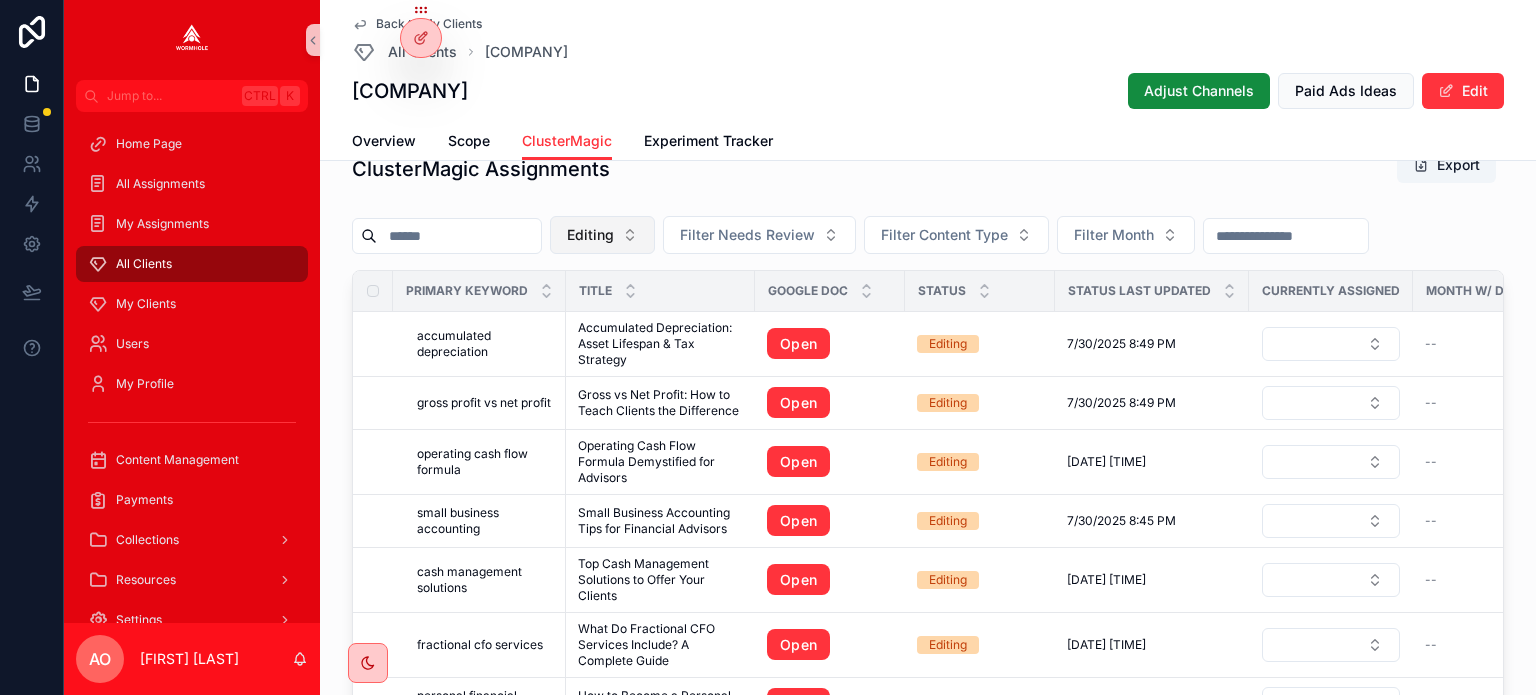 click on "Editing" at bounding box center [602, 235] 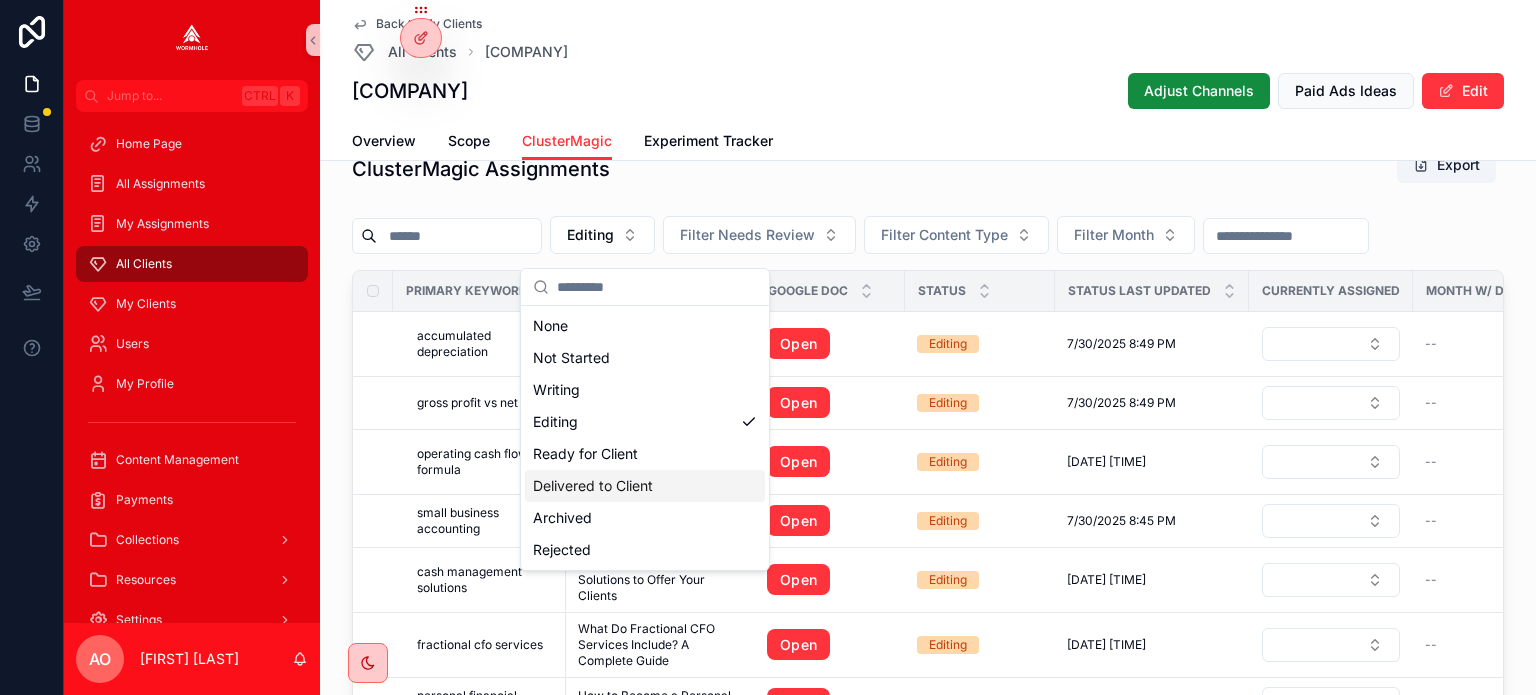 click on "Delivered to Client" at bounding box center (645, 486) 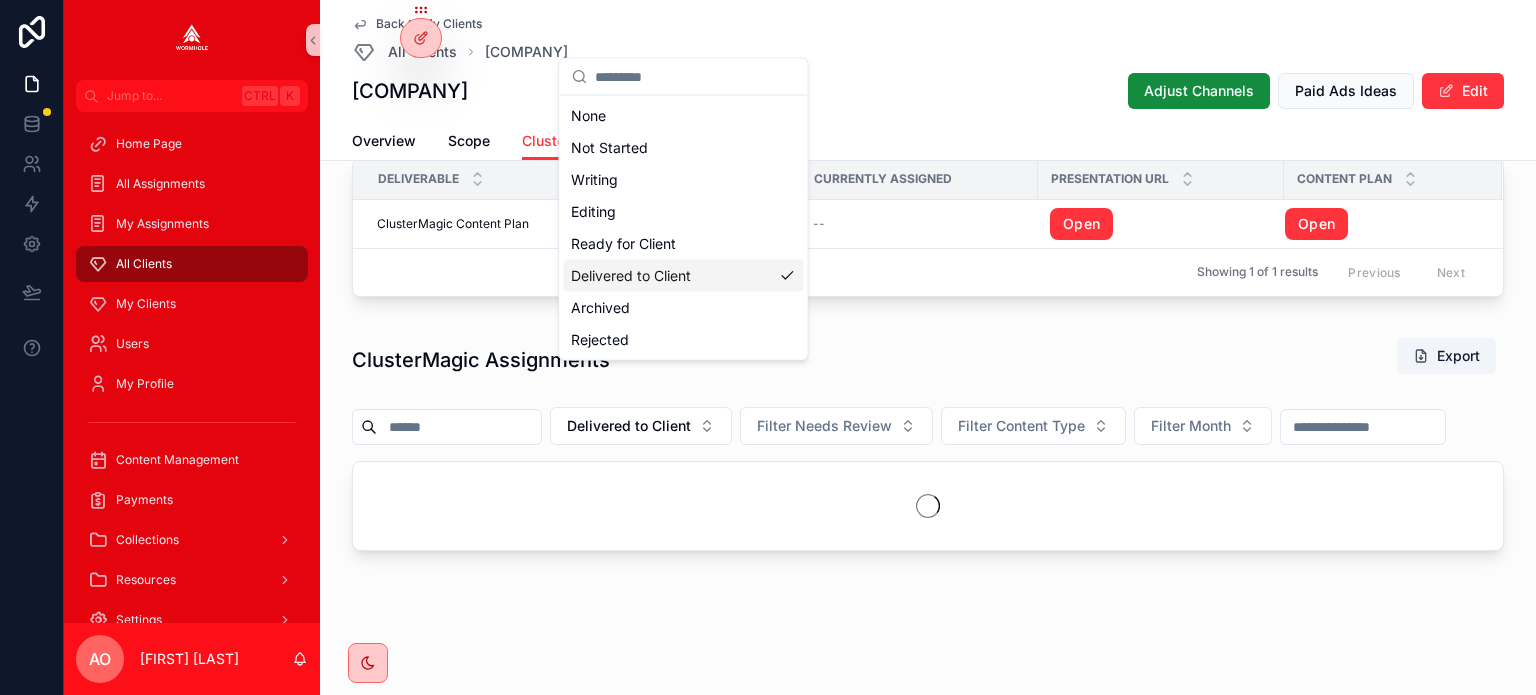 scroll, scrollTop: 1862, scrollLeft: 0, axis: vertical 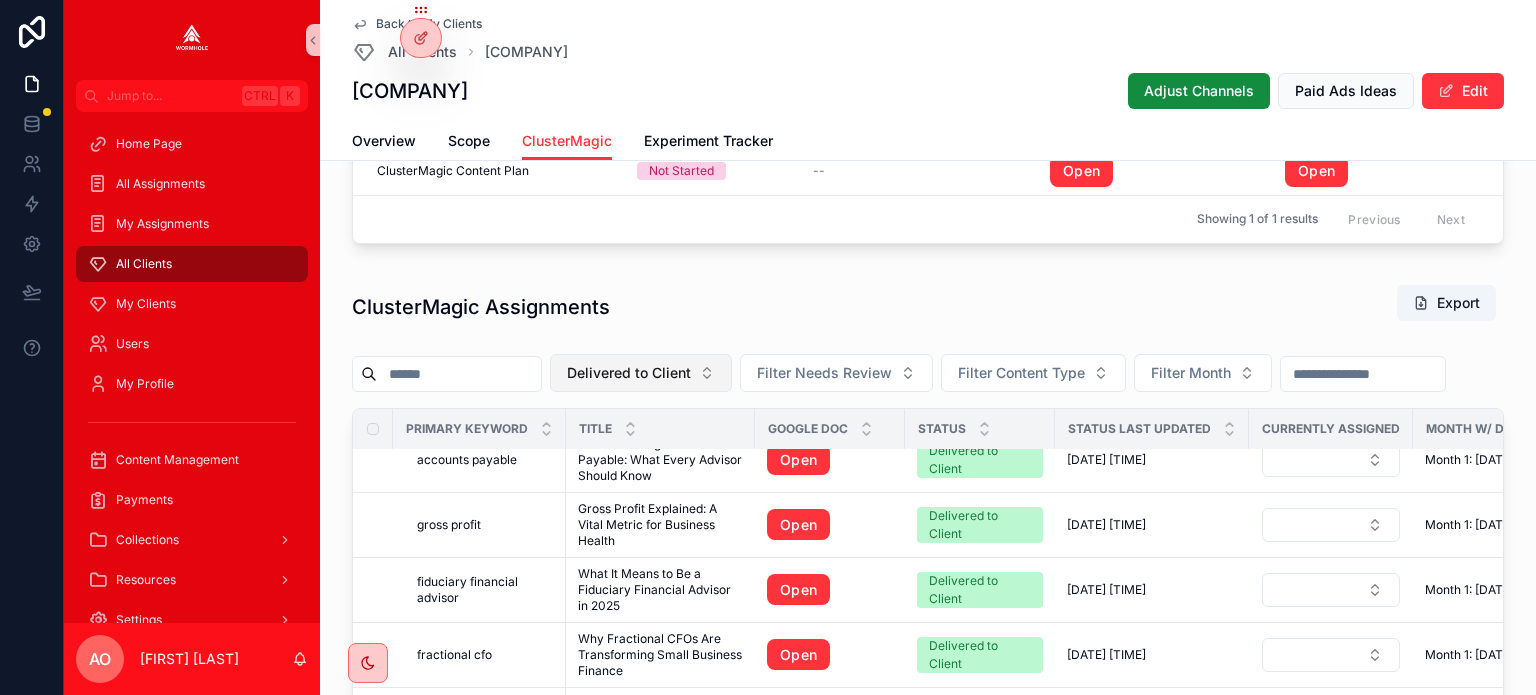 click on "Delivered to Client" at bounding box center (629, 373) 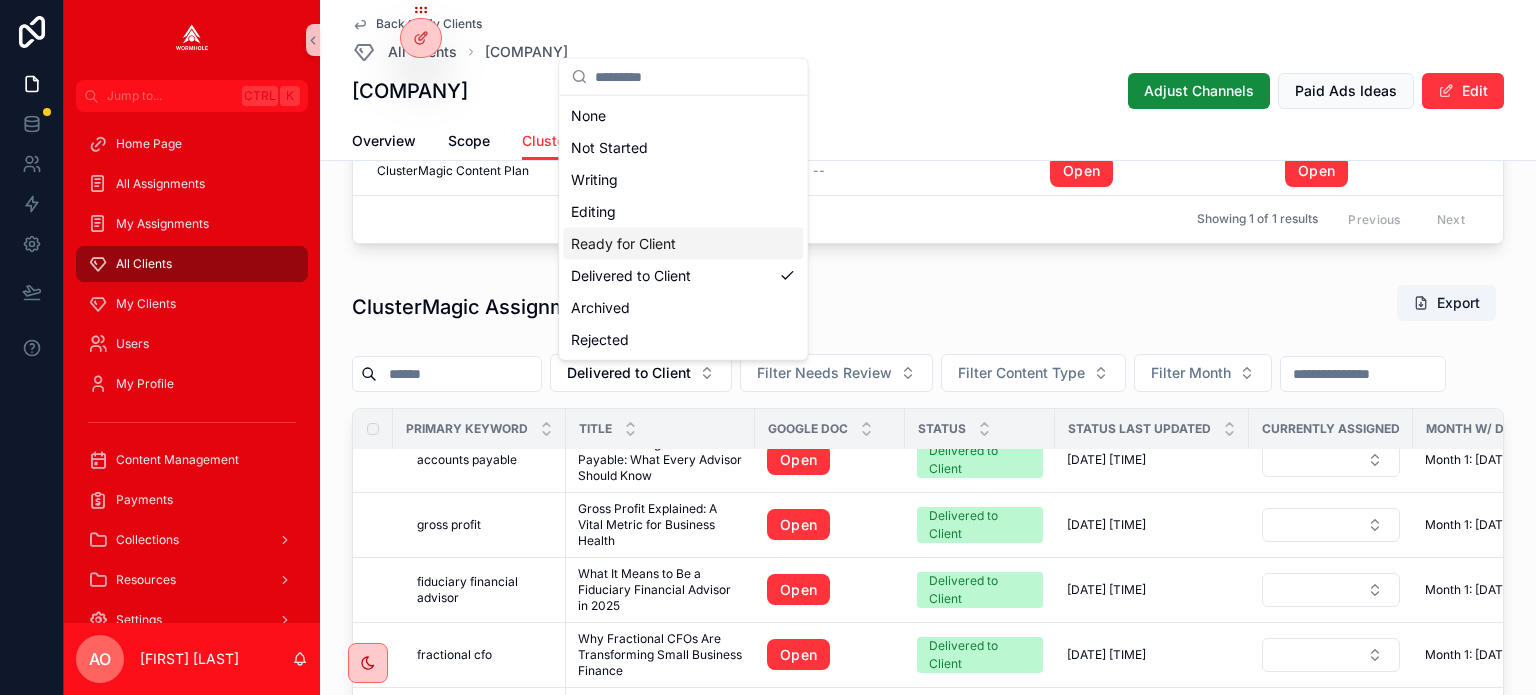 click on "ClusterMagic Assignments Export Delivered to Client Filter Needs Review Filter Content Type Filter Month Primary Keyword Title Google Doc Status Status Last Updated Currently Assigned Month w/ Dates Due Date Needs Review Needs Review Notes Posted URL Published Date Overdue? MSV Product Category accounts payable accounts payable Understanding Accounts Payable: What Every Advisor Should Know Understanding Accounts Payable: What Every Advisor Should Know Open Delivered to Client 7/24/2025 12:10 PM 7/24/2025 12:10 PM Month 1: 7/9/2025 - 8/9/2025 Month 1: 7/9/2025 - 8/9/2025 -- -- -- -- -- 33,100 33,100 -- Archive gross profit gross profit Gross Profit Explained: A Vital Metric for Business Health Gross Profit Explained: A Vital Metric for Business Health Open Delivered to Client 8/4/2025 12:11 PM 8/4/2025 12:11 PM Month 1: 7/9/2025 - 8/9/2025 Month 1: 7/9/2025 - 8/9/2025 -- -- -- -- -- 14,800 14,800 -- Archive fiduciary financial advisor fiduciary financial advisor Open Delivered to Client 7/24/2025 12:25 PM --" at bounding box center [928, 611] 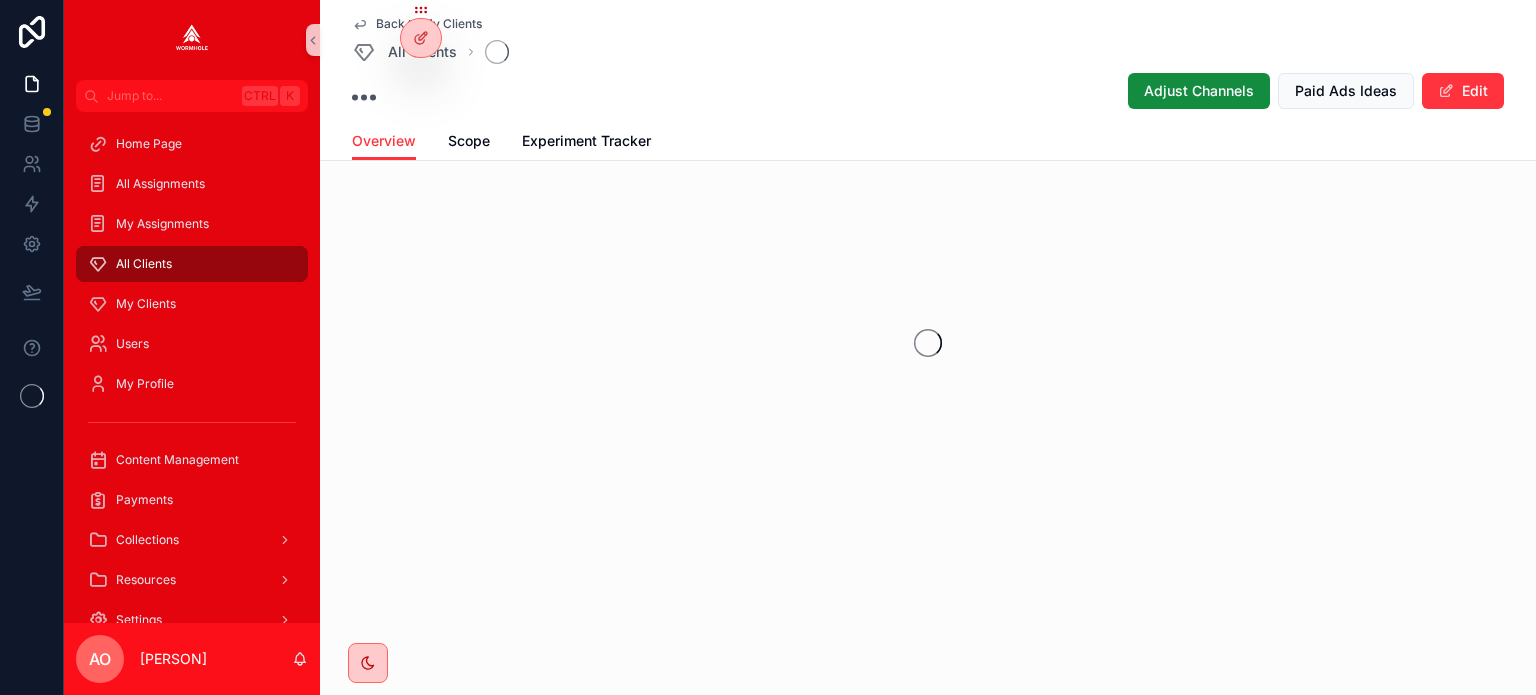 scroll, scrollTop: 0, scrollLeft: 0, axis: both 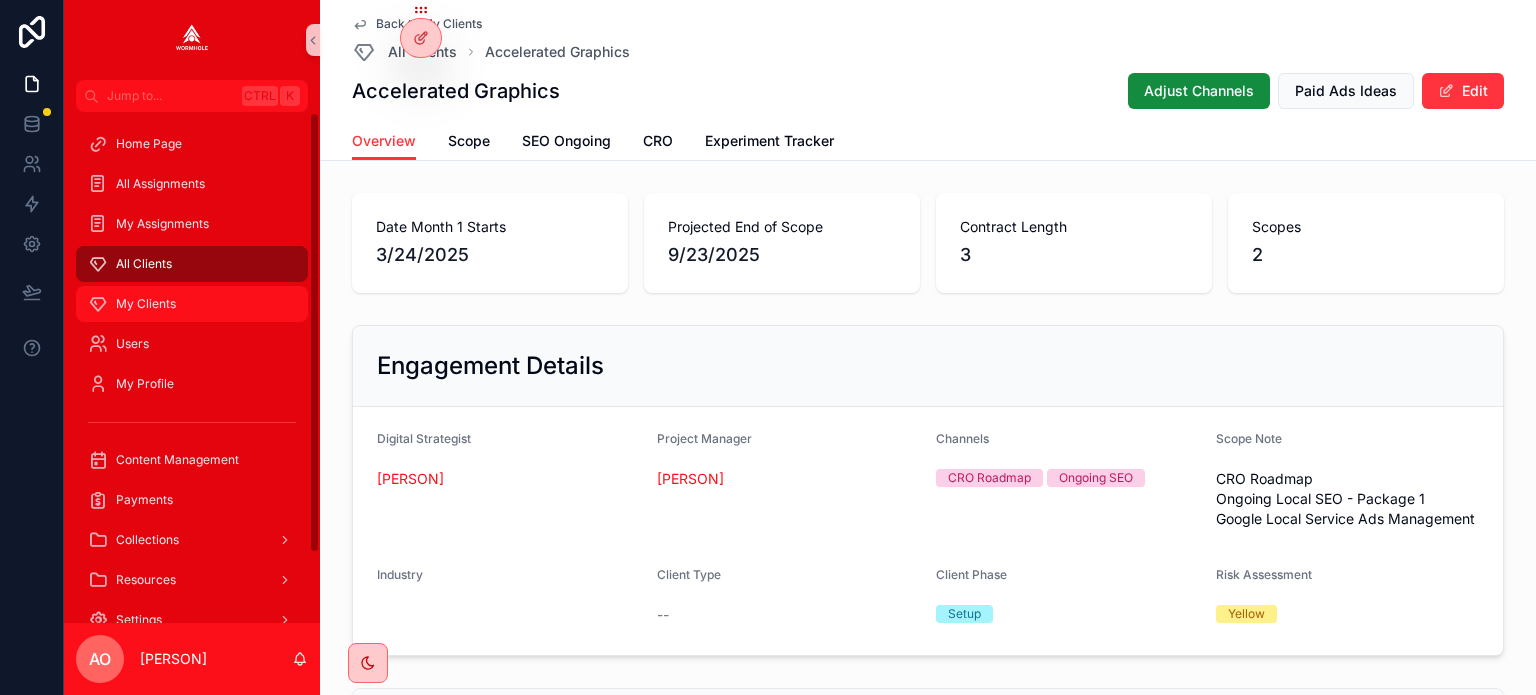 click on "My Clients" at bounding box center [146, 304] 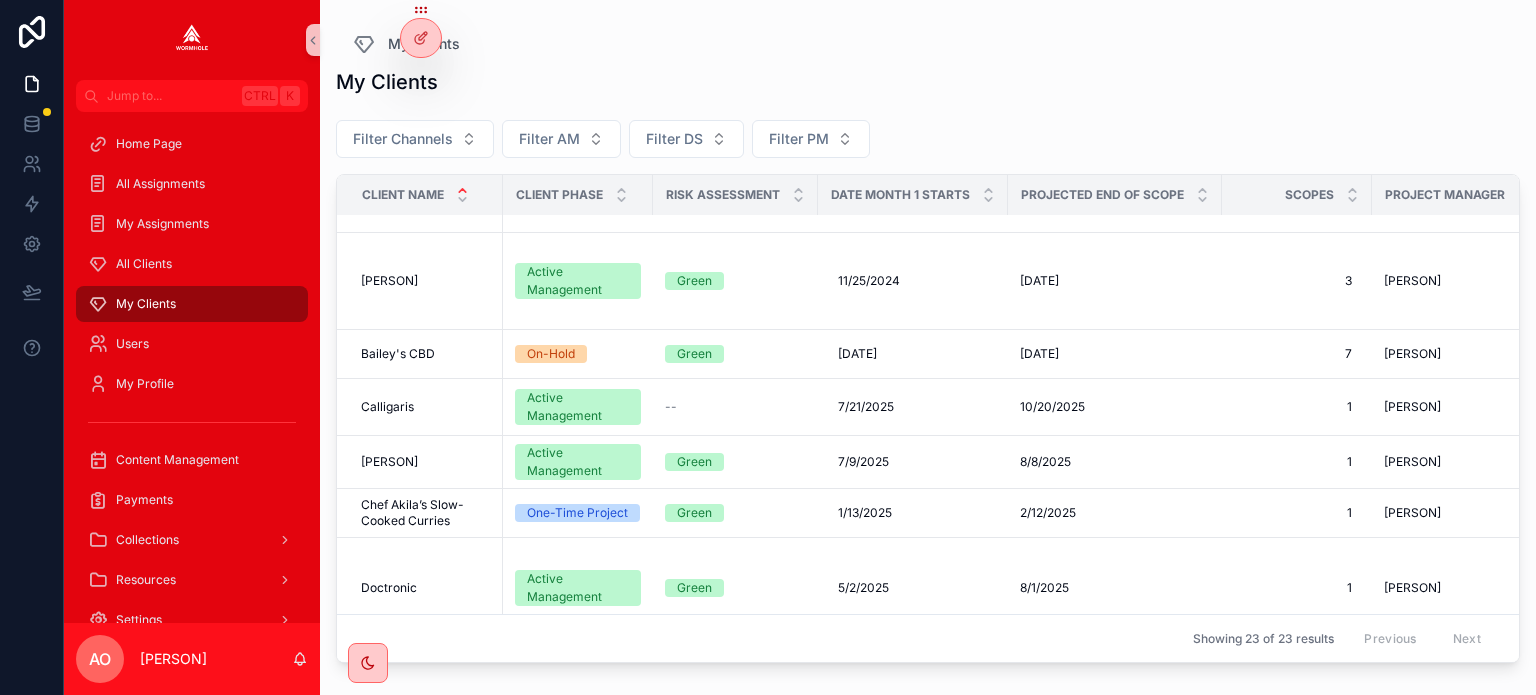 scroll, scrollTop: 300, scrollLeft: 0, axis: vertical 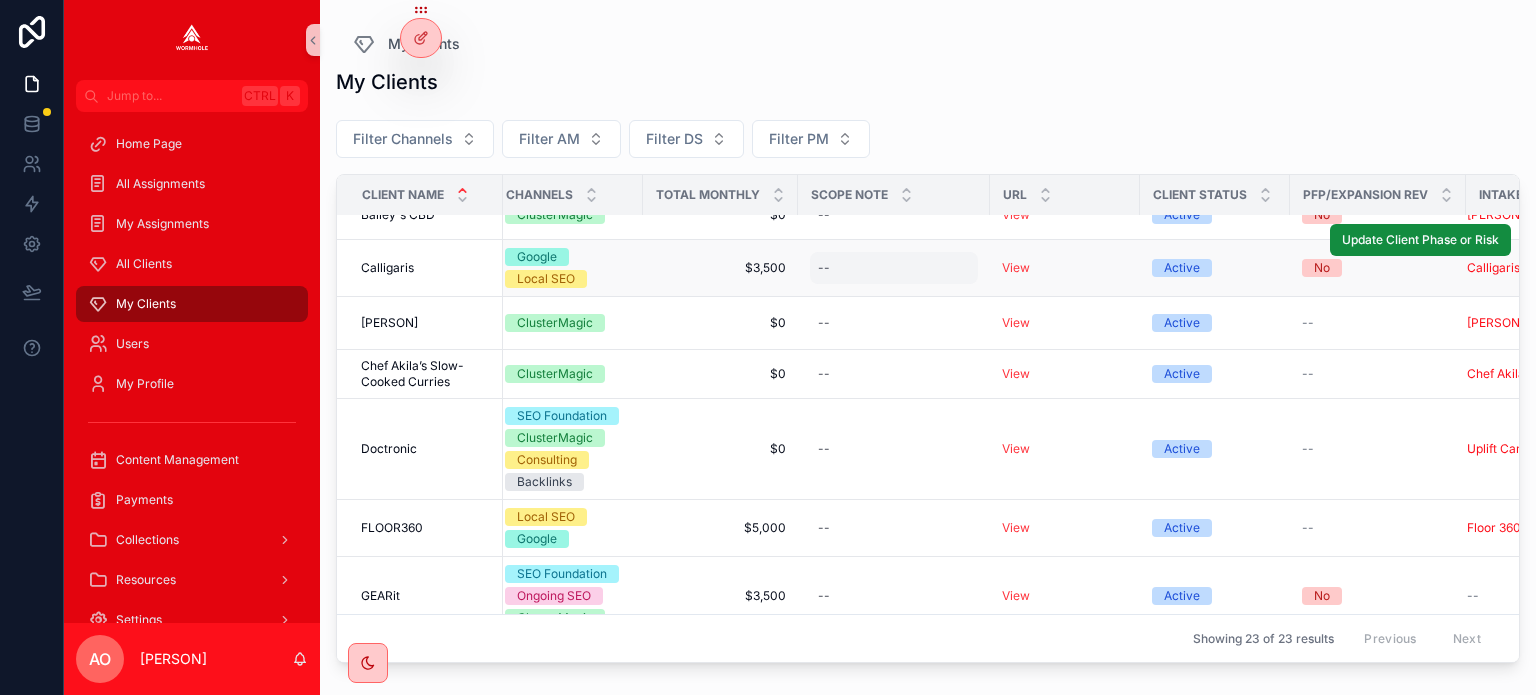click on "--" at bounding box center [894, 268] 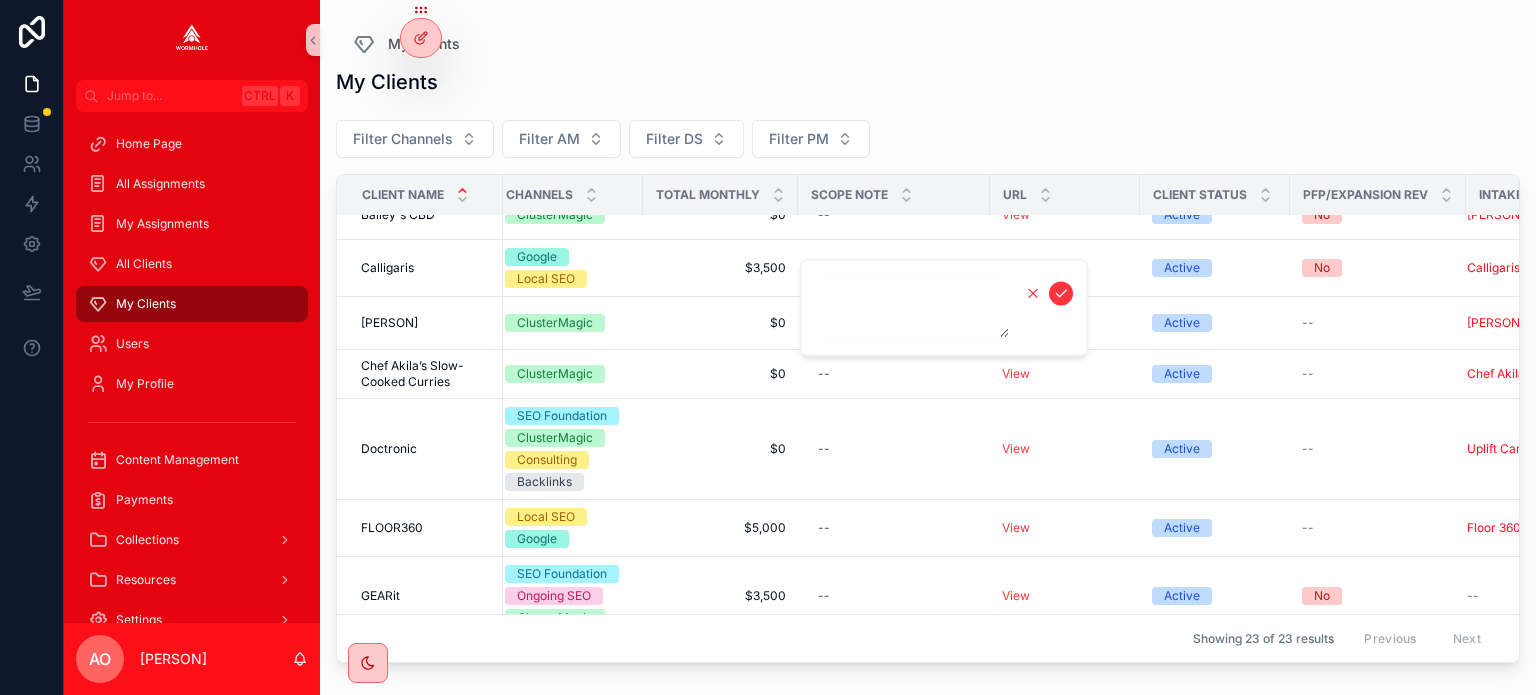 click 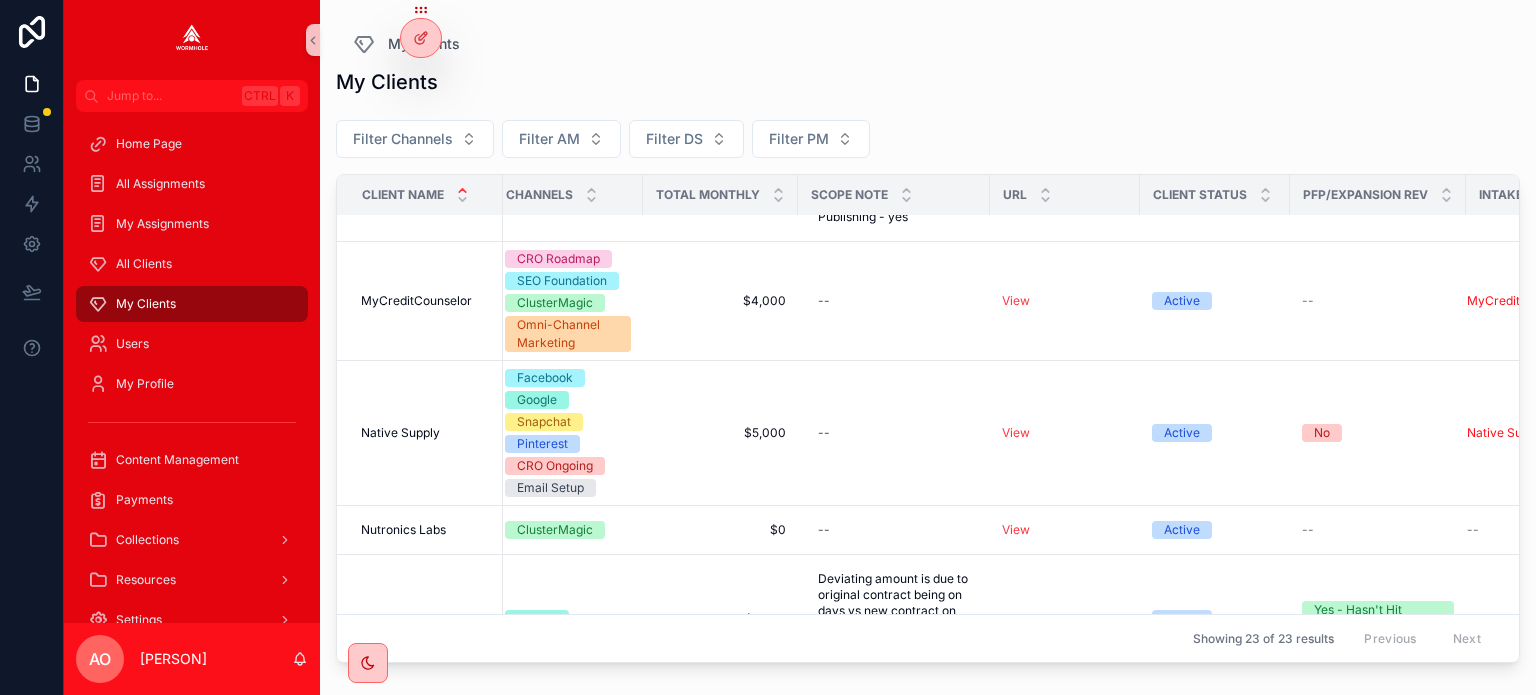 scroll, scrollTop: 901, scrollLeft: 1180, axis: both 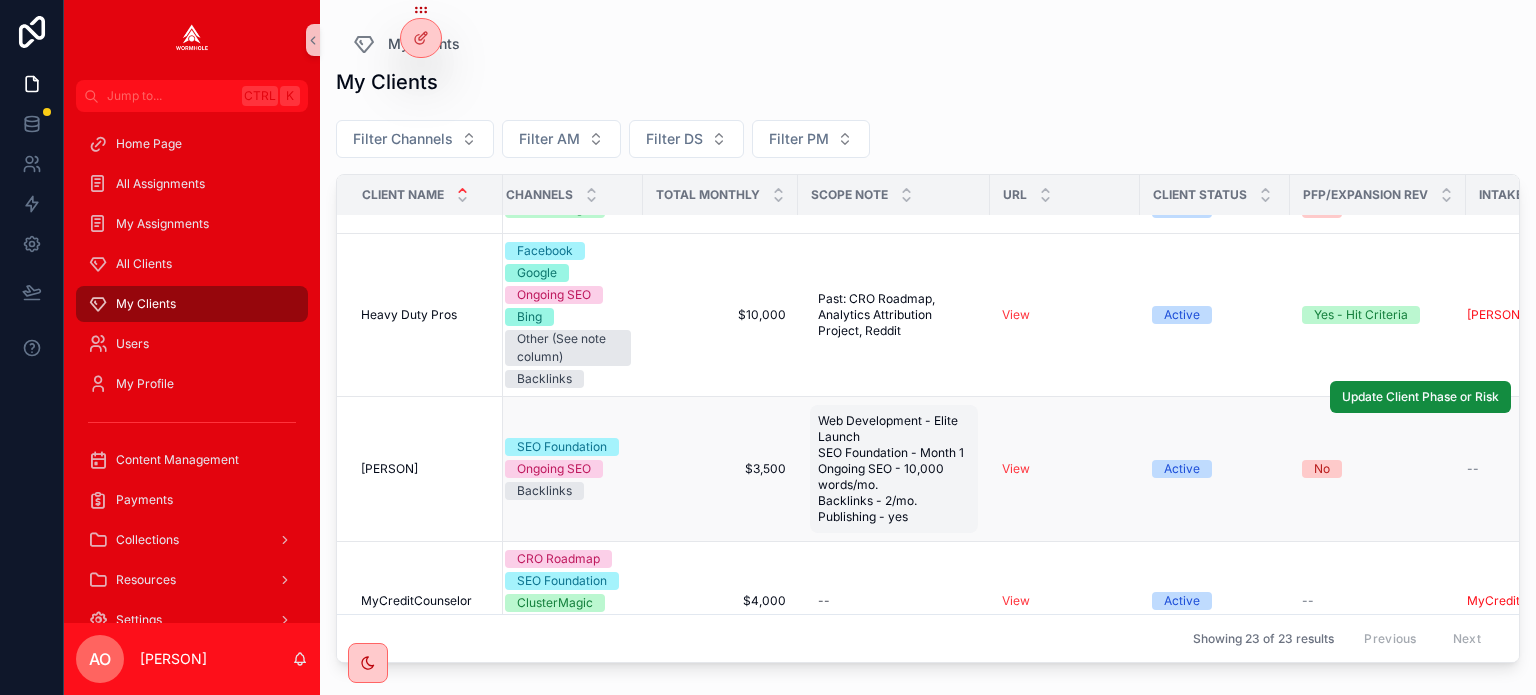click on "Web Development - Elite Launch
SEO Foundation - Month 1
Ongoing SEO - 10,000 words/mo.
Backlinks - 2/mo.
Publishing - yes" at bounding box center [894, 469] 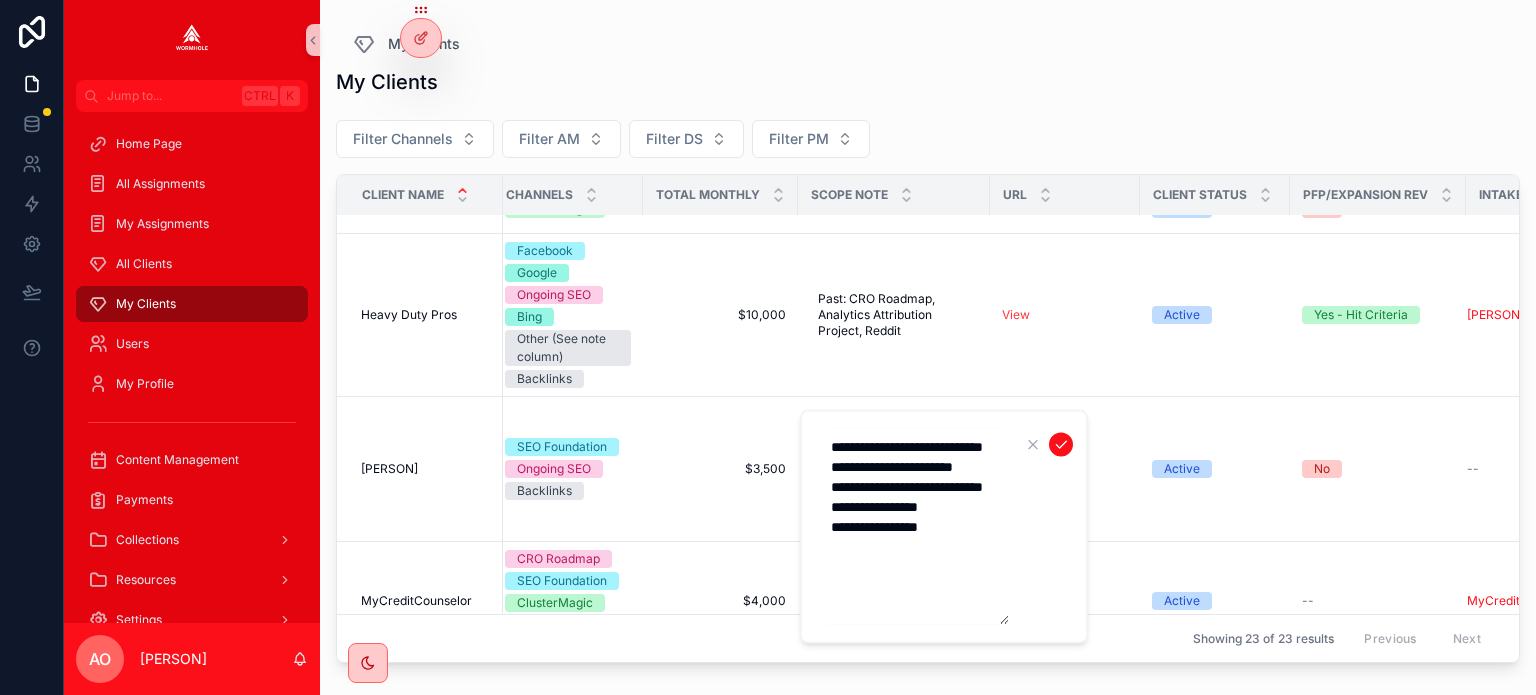 click 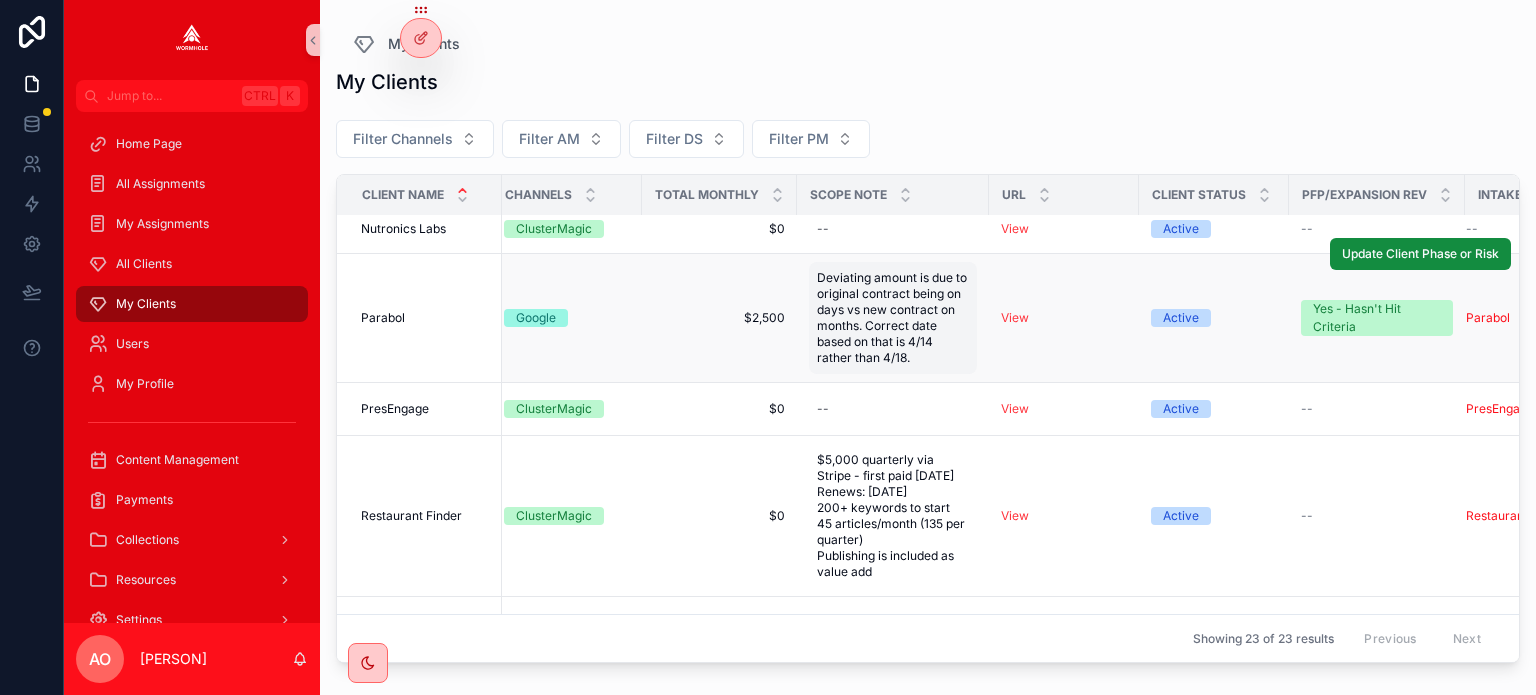 scroll, scrollTop: 1637, scrollLeft: 1180, axis: both 